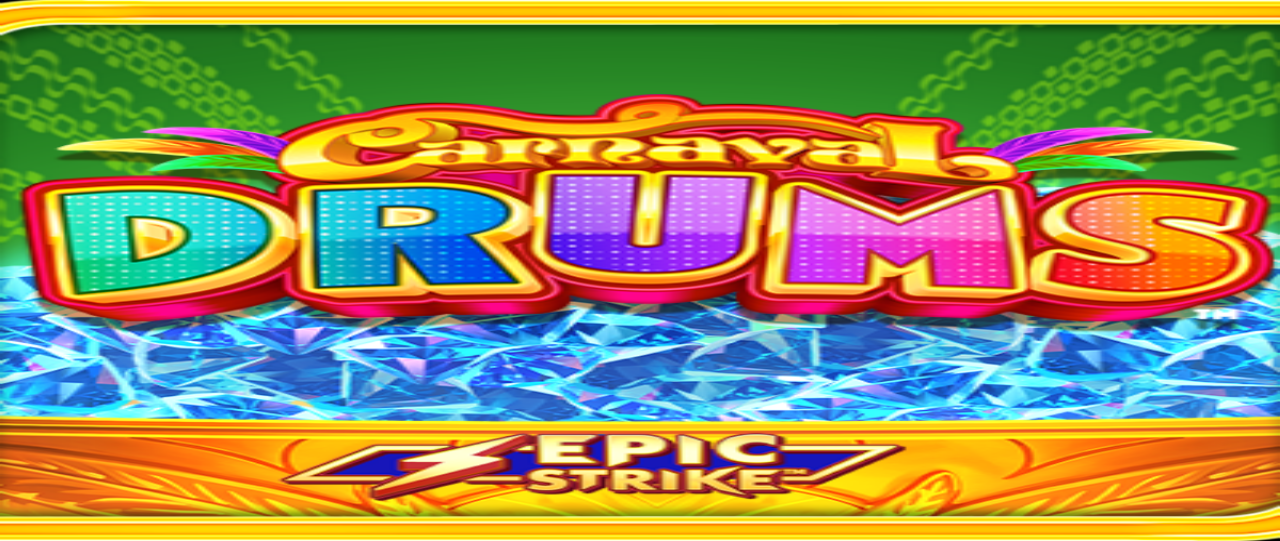 scroll, scrollTop: 0, scrollLeft: 0, axis: both 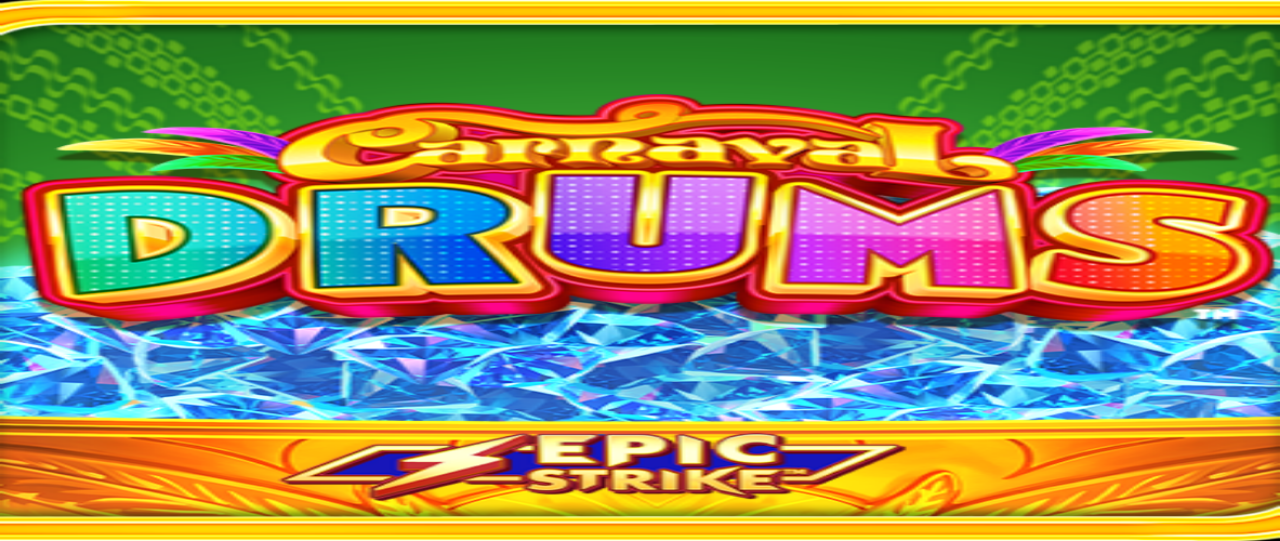 click on "Kirjaudu" at bounding box center (138, 72) 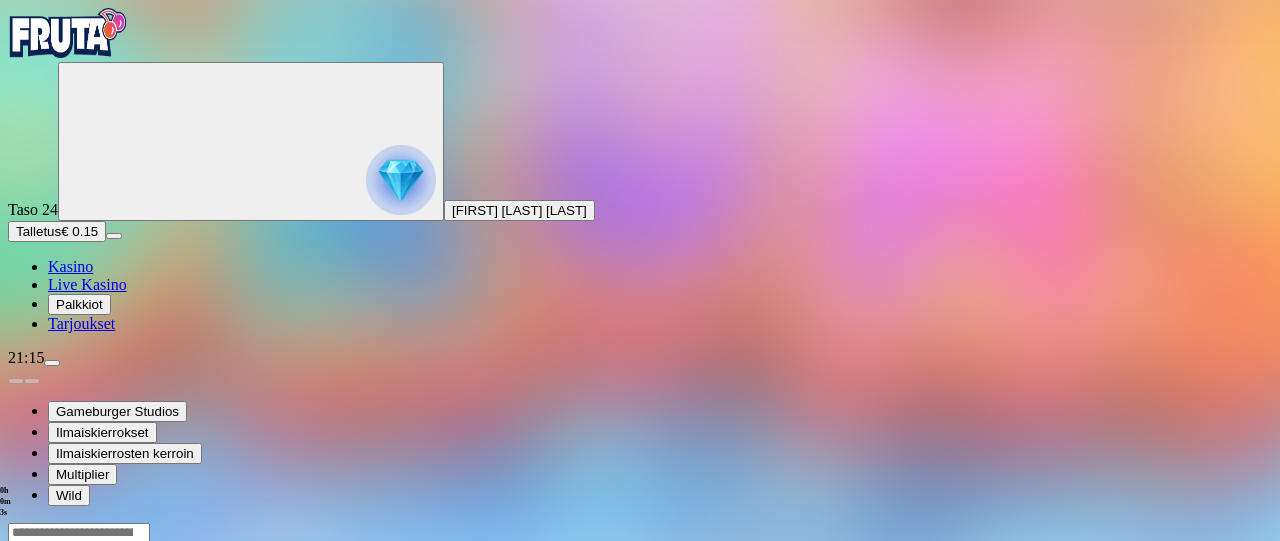 click at bounding box center [401, 180] 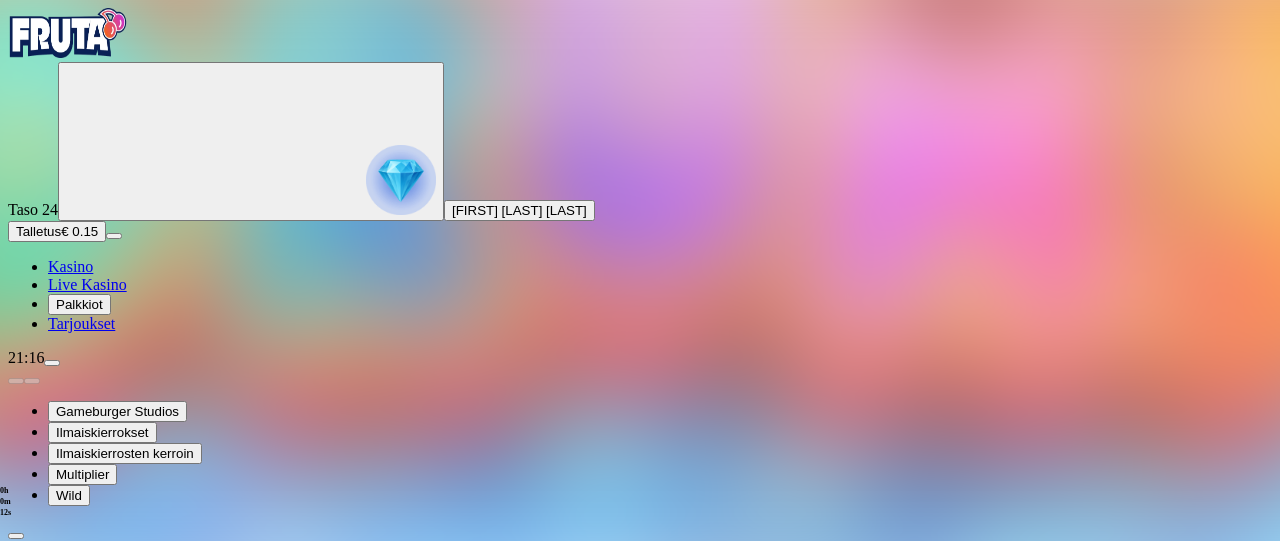 scroll, scrollTop: 462, scrollLeft: 0, axis: vertical 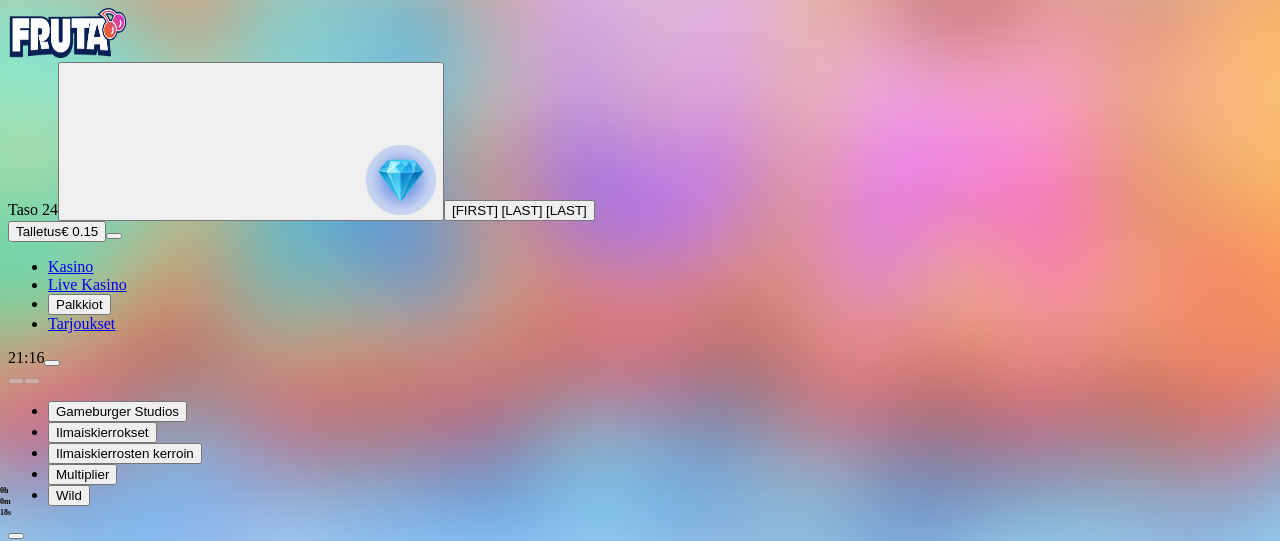 click at bounding box center [52, 363] 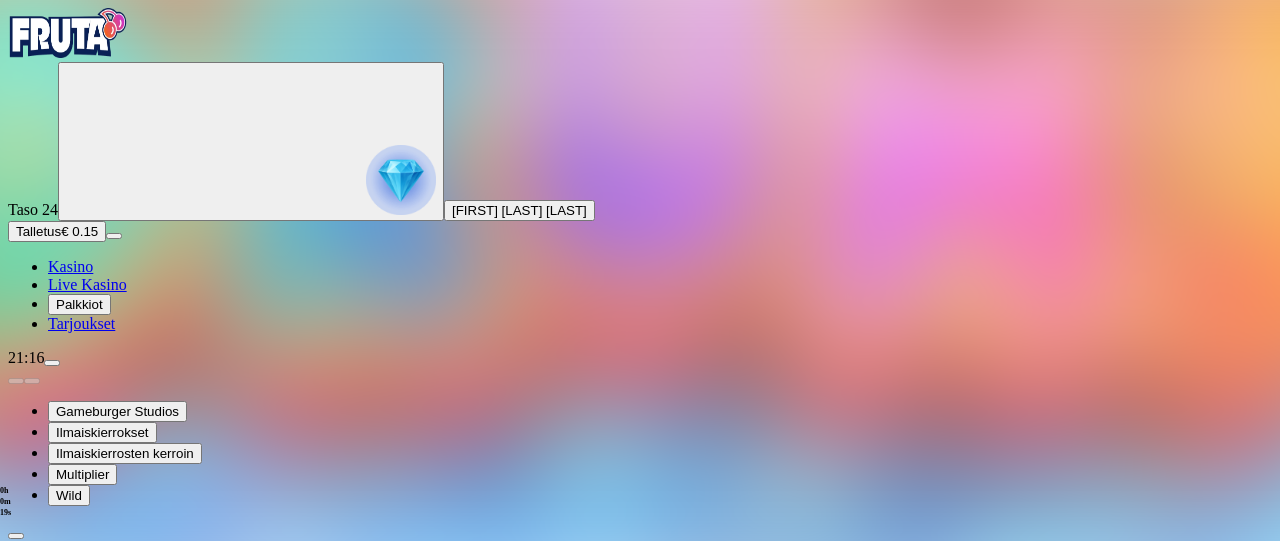 scroll, scrollTop: 0, scrollLeft: 0, axis: both 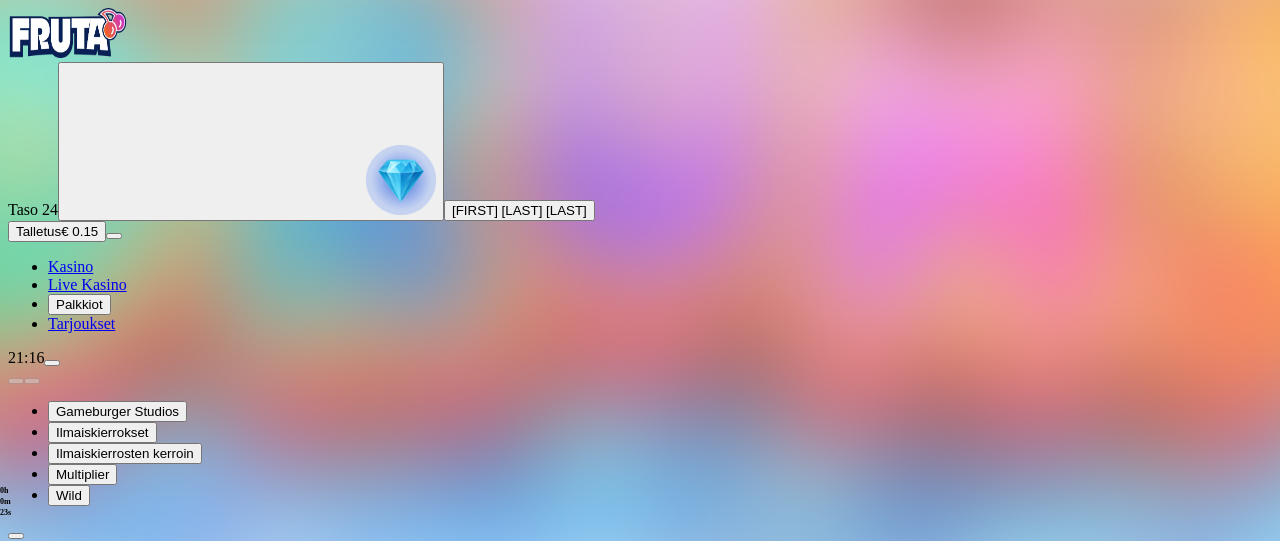 click on "Kasino" at bounding box center (70, 266) 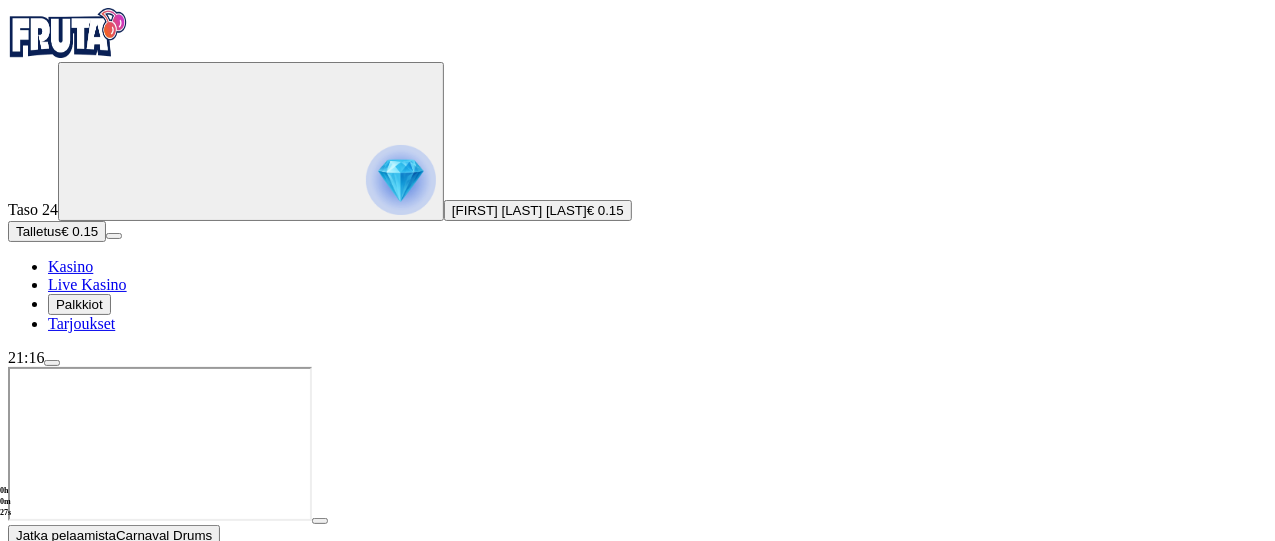 click at bounding box center [48, 1418] 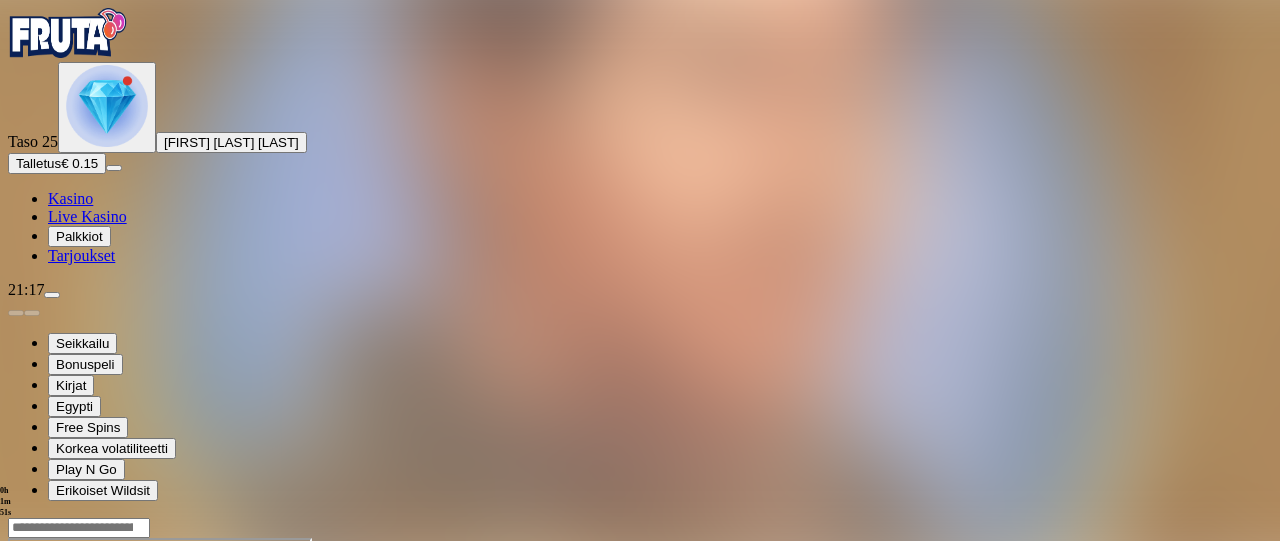 click at bounding box center [107, 106] 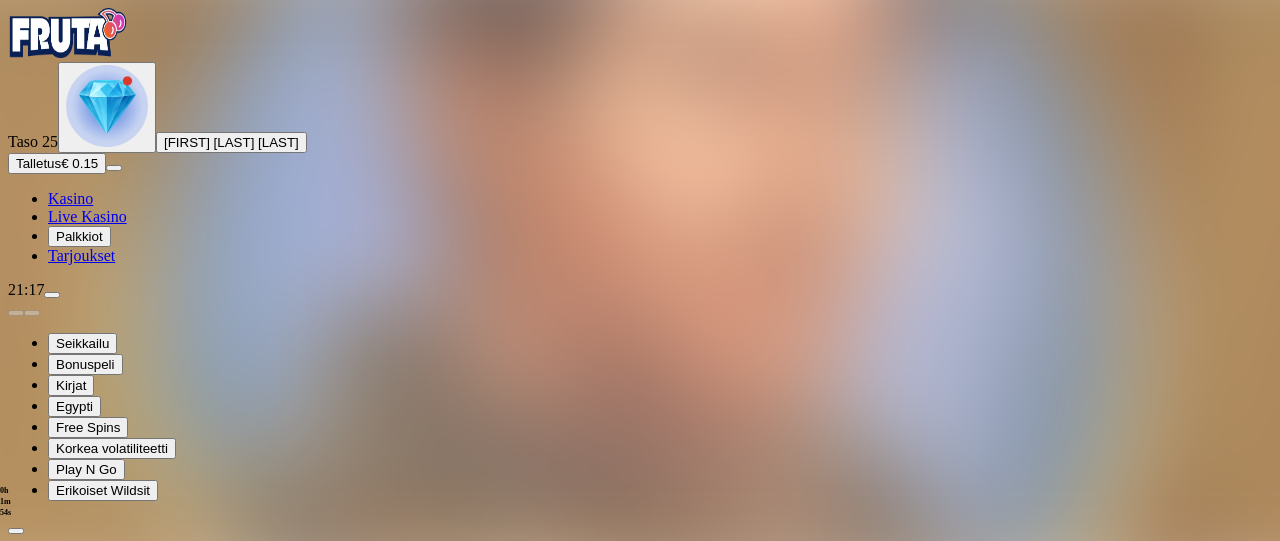 drag, startPoint x: 590, startPoint y: 143, endPoint x: 586, endPoint y: 252, distance: 109.07337 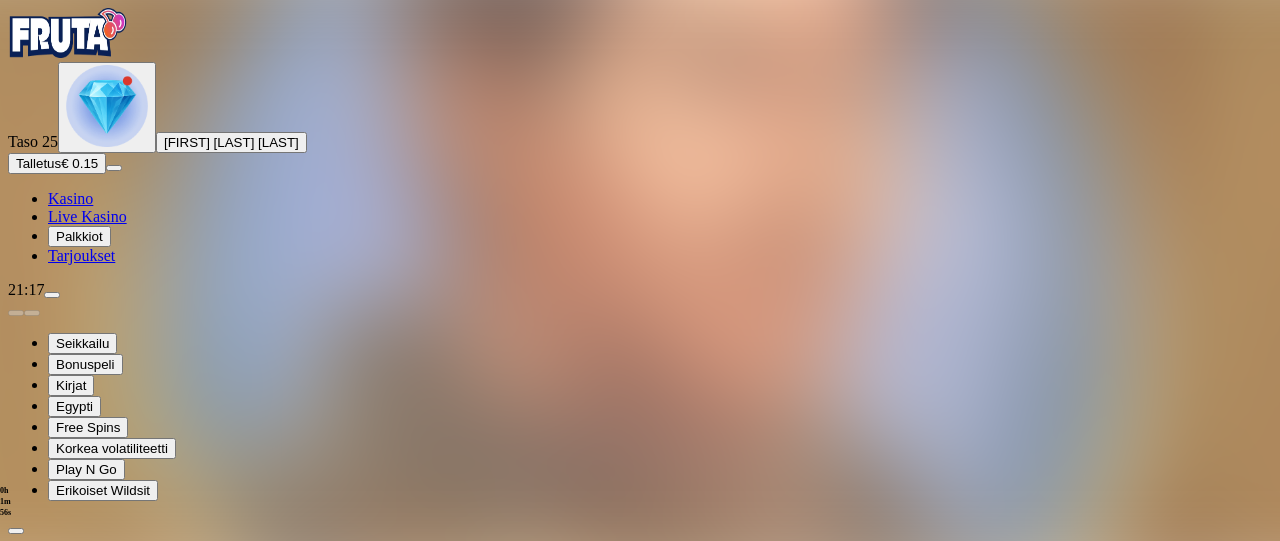 click on "23h 58m 6s Ilmaiskierroksia 5x € 0.1/kierrosta pelissä Bill & Coin	 Pelaa nyt 3h 41m 40s Talletuksella etuja Talleta € 250 tai enemmän
Saat 40 ilmaiskierrosta (€ 1) Lunasta tarjous 3h 41m 40s Talletuksella etuja Talleta € 150 tai enemmän
Saat 20 ilmaiskierroksia (€ 1) Lunasta tarjous 3h 41m 40s Talletuksella etuja Talleta € 50 tai enemmän
Saat 15 ilmaiskierroksia (€ 0.5) Lunasta tarjous 3h 41m 40s Talletuksella etuja Talleta € 20 tai enemmän
Saat 10 ilmaiskierroksia (€ 0.2) Lunasta tarjous Taso 25 Avaa seuraava palkkiosi Avaa palkinto Taso 26 Fruit Up   ja nappaat seuraavan palkkion" at bounding box center [640, 1468] 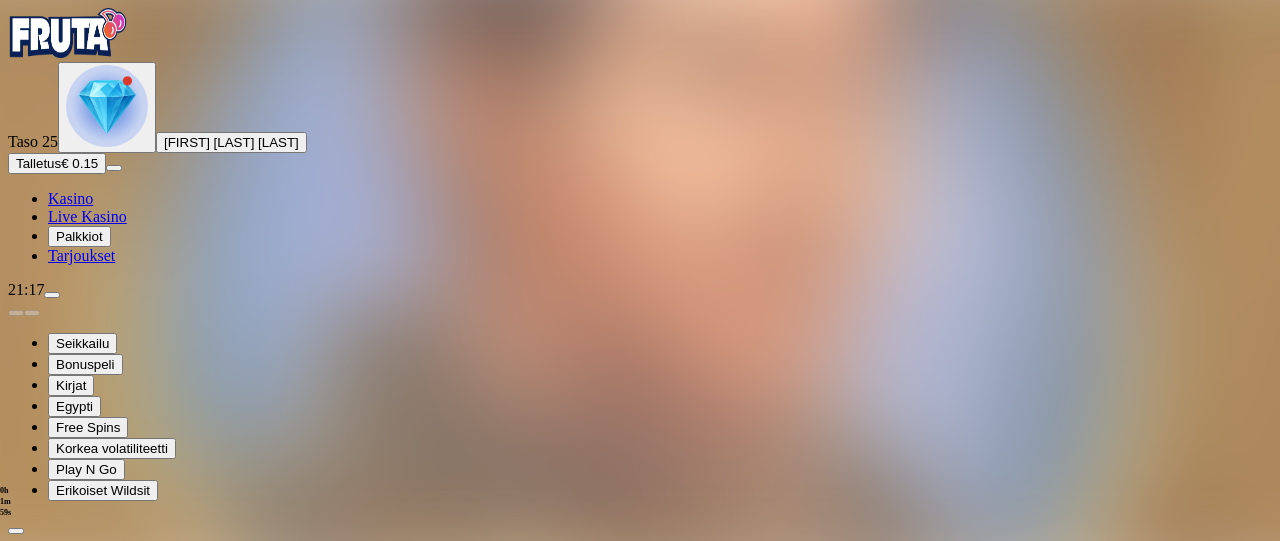 click on "23h 58m 2s Ilmaiskierroksia 5x € 0.1/kierrosta pelissä Bill & Coin	 Pelaa nyt 3h 41m 36s Talletuksella etuja Talleta € 250 tai enemmän
Saat 40 ilmaiskierroksia (€ 1) Lunasta tarjous 3h 41m 36s Talletuksella etuja Talleta € 150 tai enemmän
Saat 20 ilmaiskierroksia (€ 1) Lunasta tarjous 3h 41m 36s Talletuksella etuja Talleta € 50 tai enemmän
Saat 15 ilmaiskierroksia (€ 0.5) Lunasta tarjous 3h 41m 36s Talletuksella etuja Talleta € 20 tai enemmän
Saat 10 ilmaiskierroksia (€ 0.2) Lunasta tarjous Taso 25 Avaa seuraava palkkiosi Avaa palkinto Taso 26 Fruit Up   ja nappaat seuraavan palkkion" at bounding box center [640, 1468] 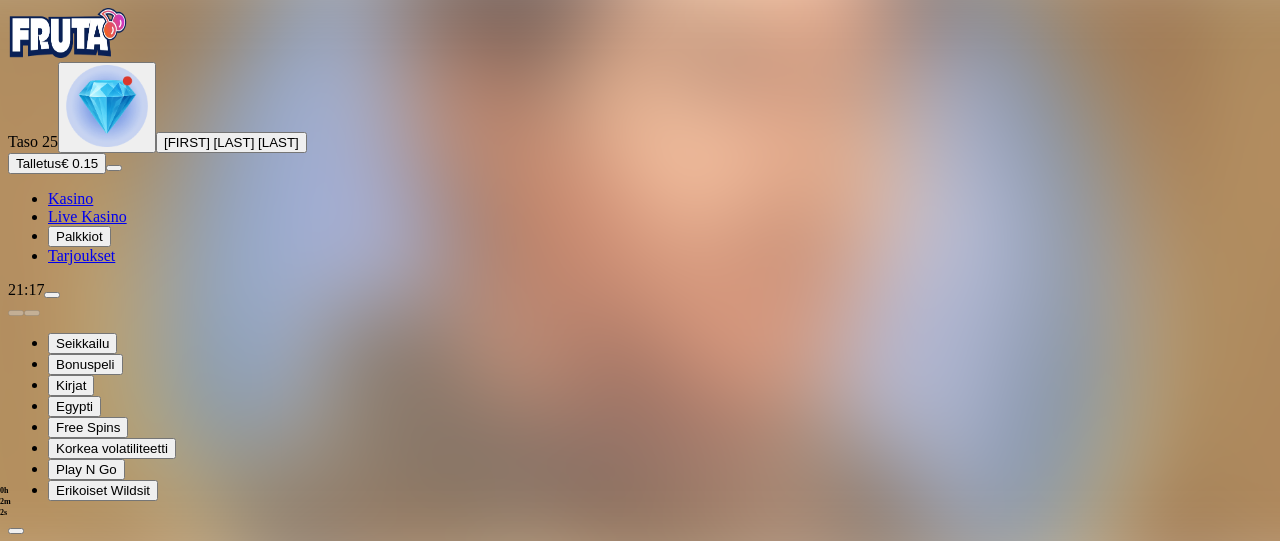 scroll, scrollTop: 667, scrollLeft: 0, axis: vertical 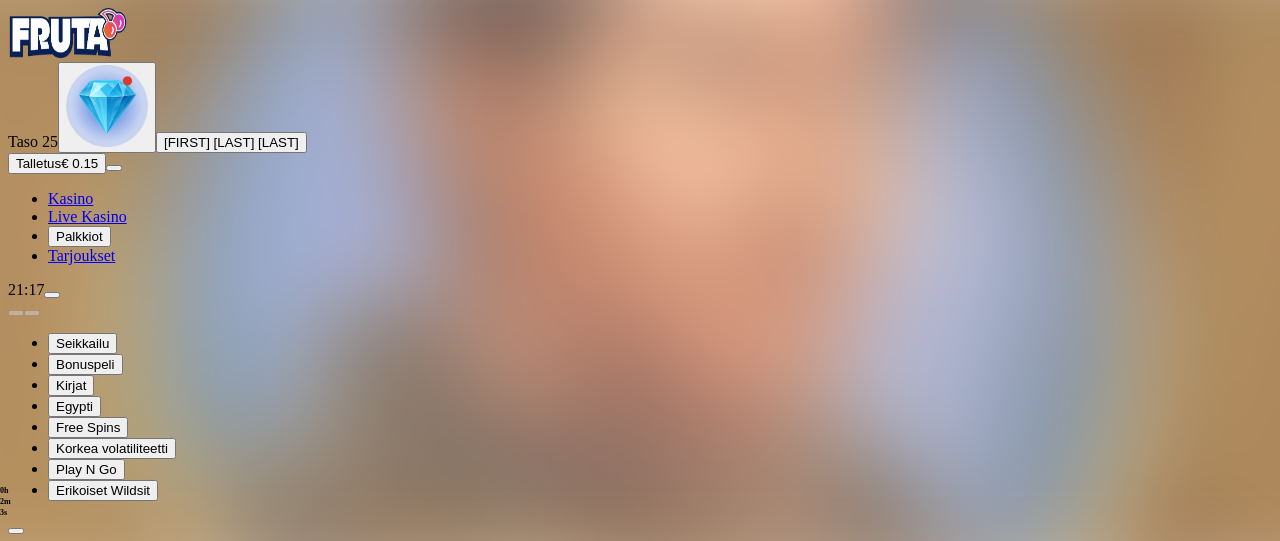 click at bounding box center [112, 2121] 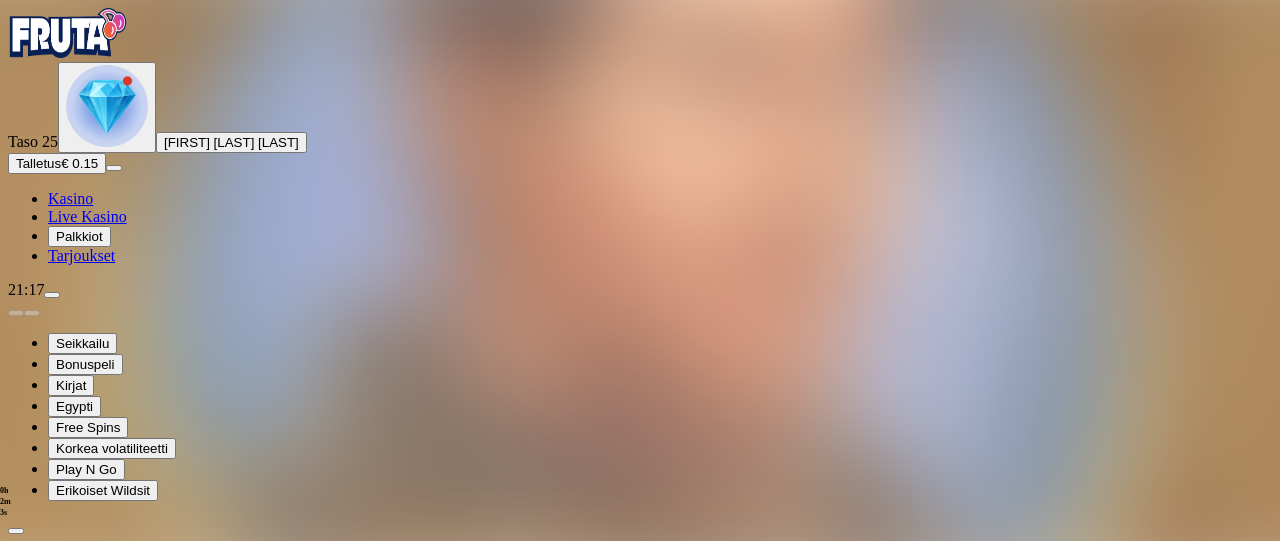 scroll, scrollTop: 0, scrollLeft: 0, axis: both 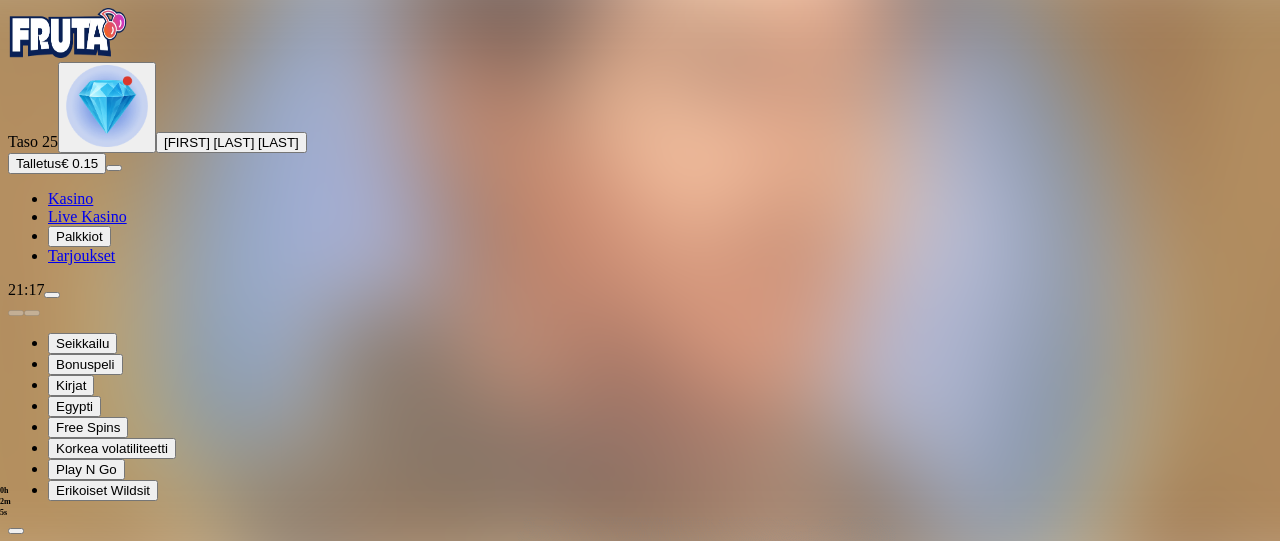 click on "Avaa palkinto" at bounding box center [640, 1013] 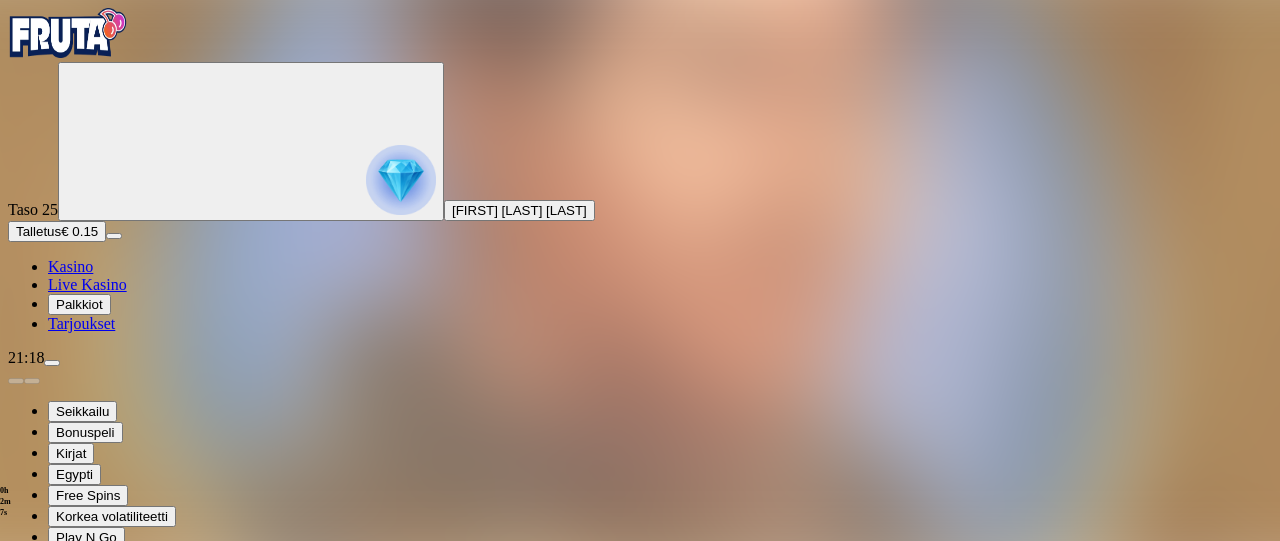 click at bounding box center [88, 1285] 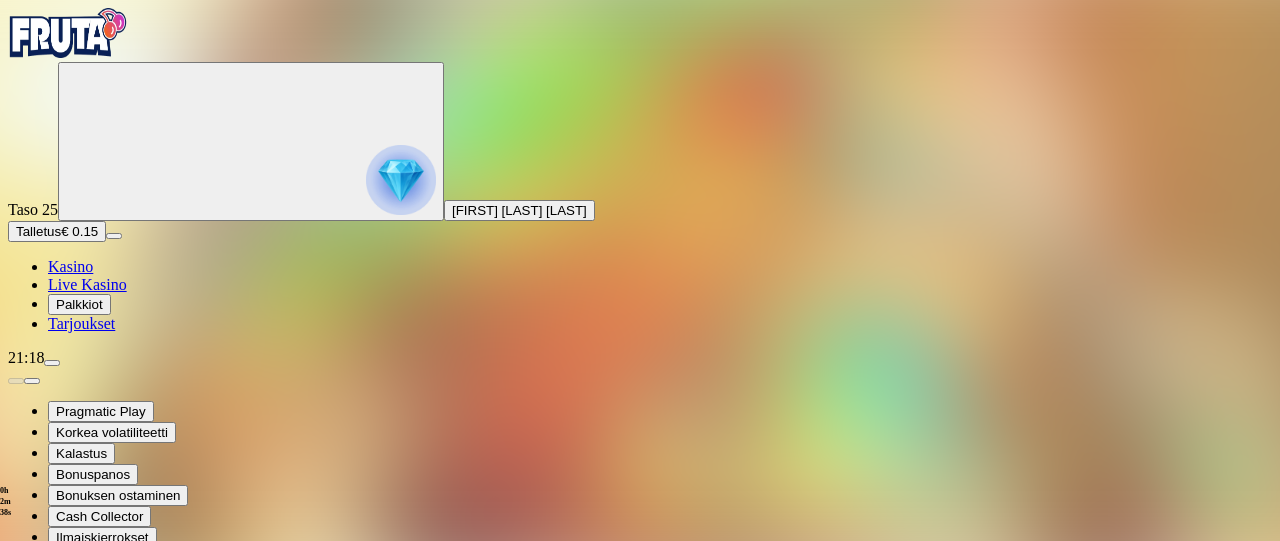 click at bounding box center (401, 180) 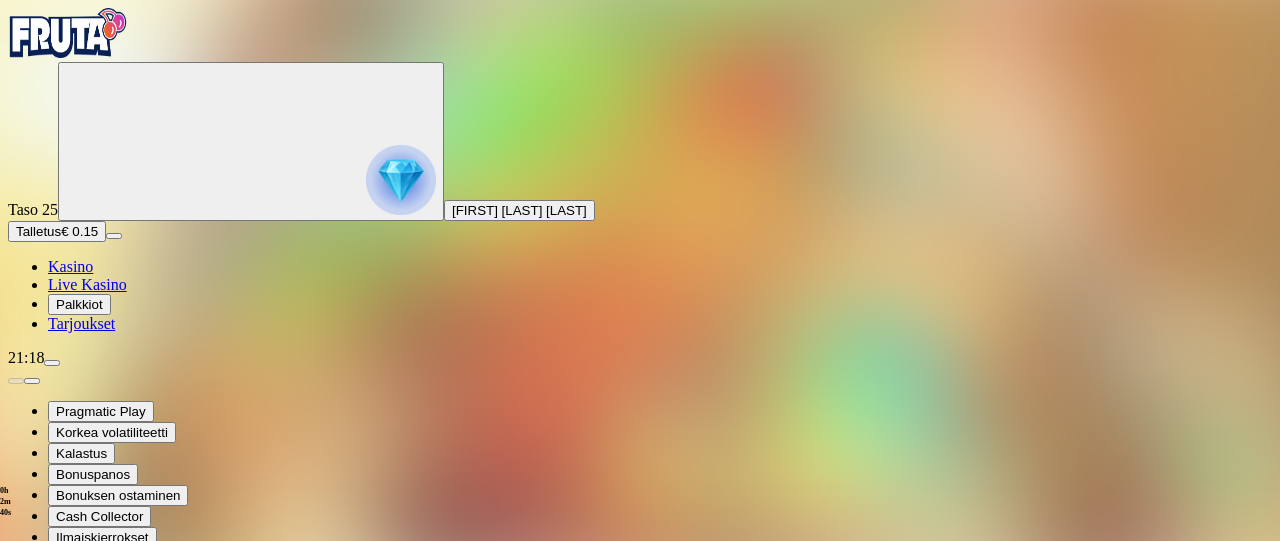 click at bounding box center (88, 990) 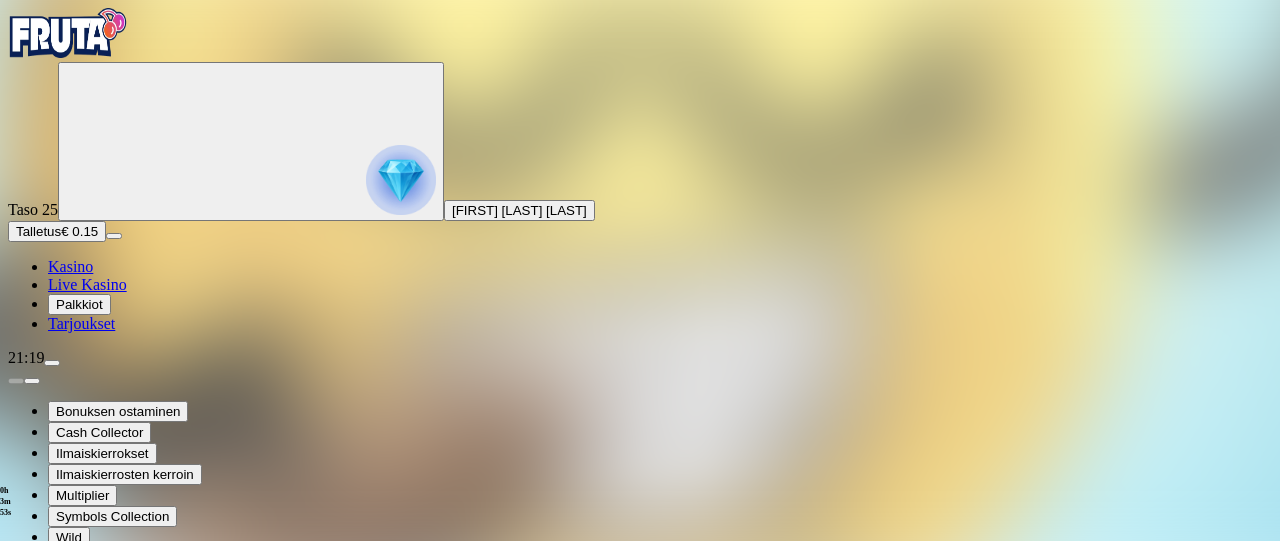 click at bounding box center (52, 363) 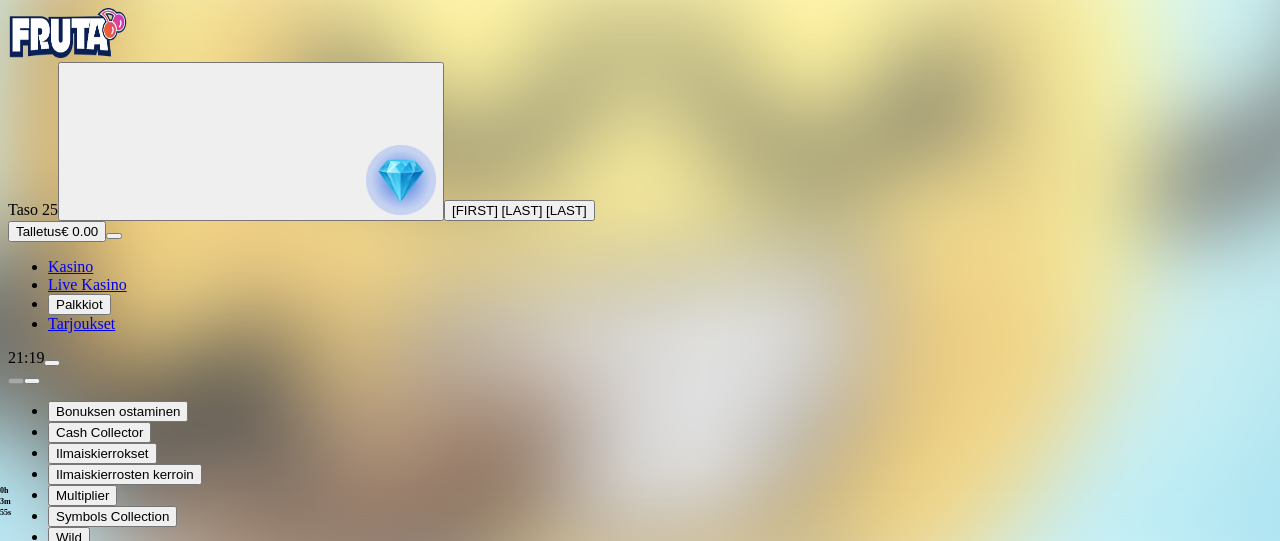 click at bounding box center (401, 180) 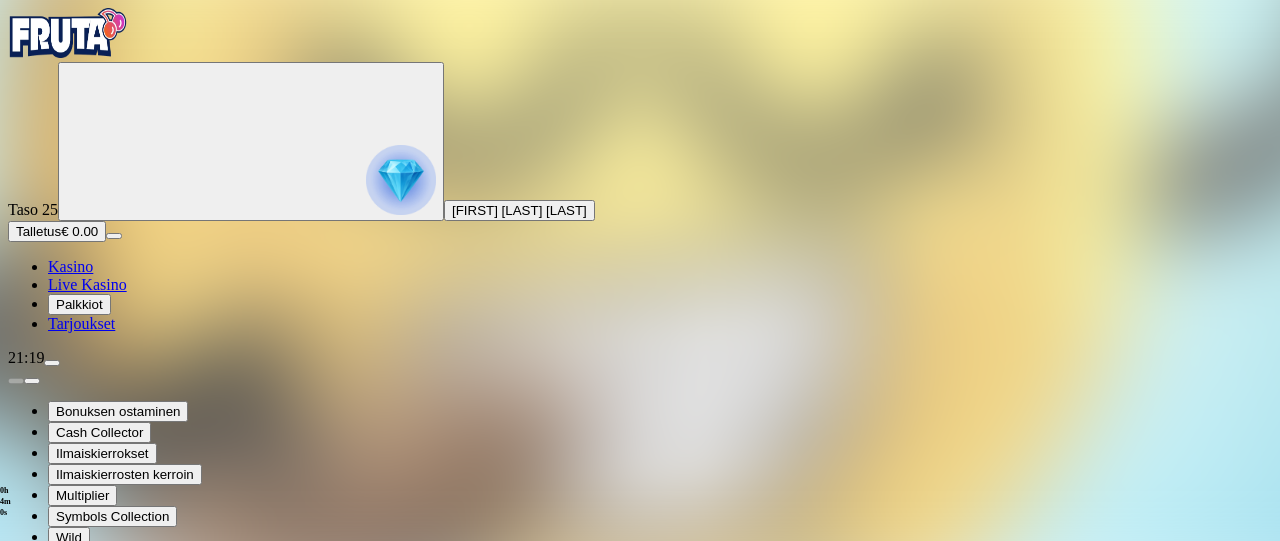 drag, startPoint x: 590, startPoint y: 234, endPoint x: 586, endPoint y: 352, distance: 118.06778 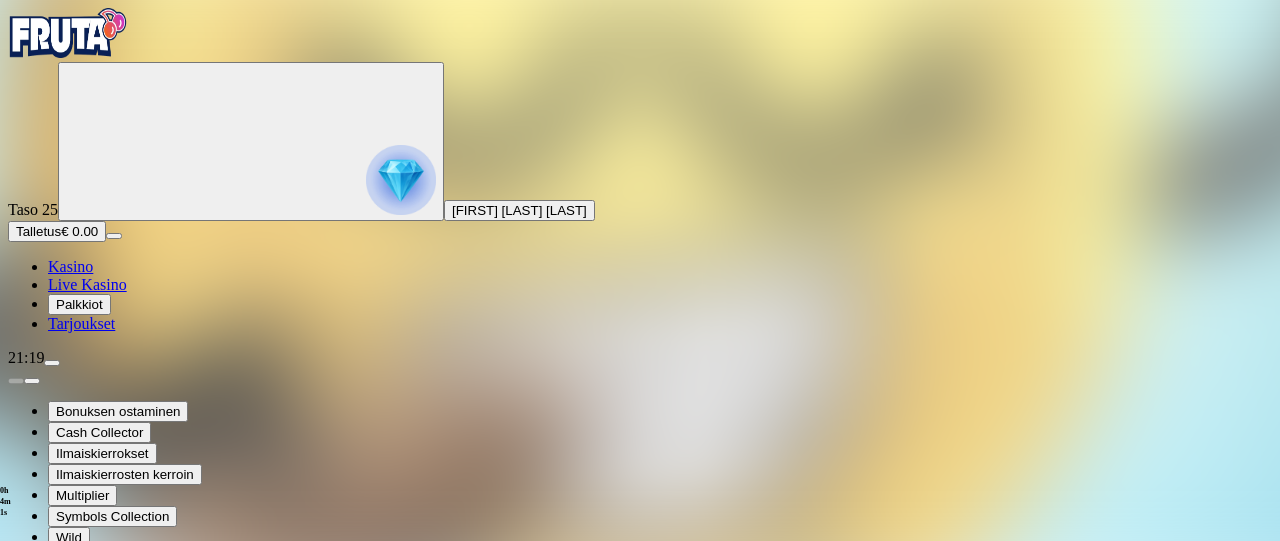 scroll, scrollTop: 250, scrollLeft: 0, axis: vertical 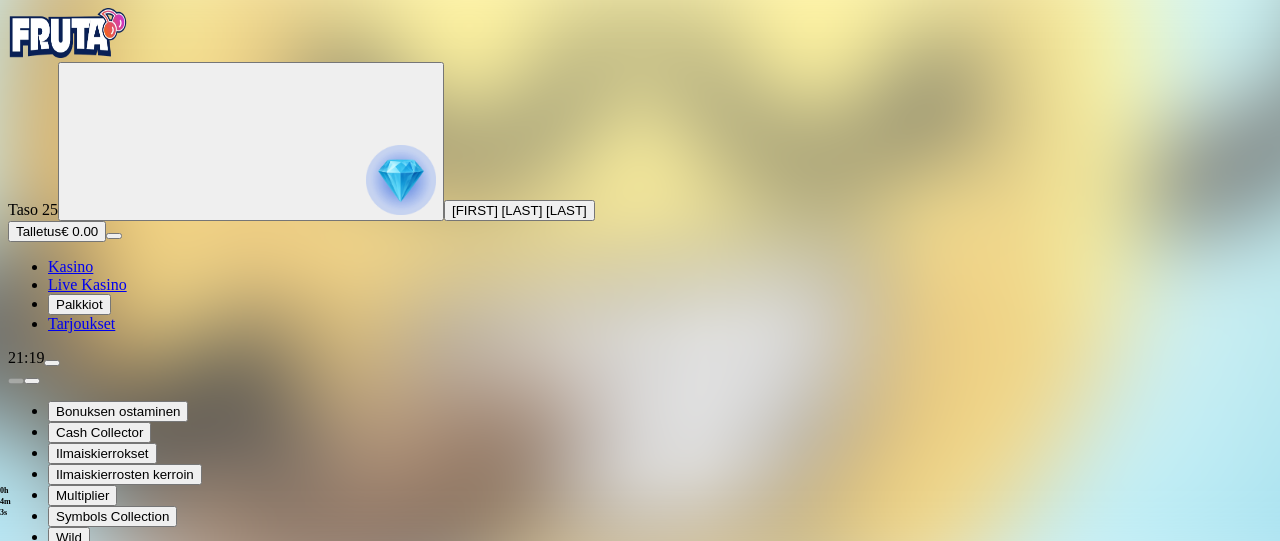 click at bounding box center [123, 1493] 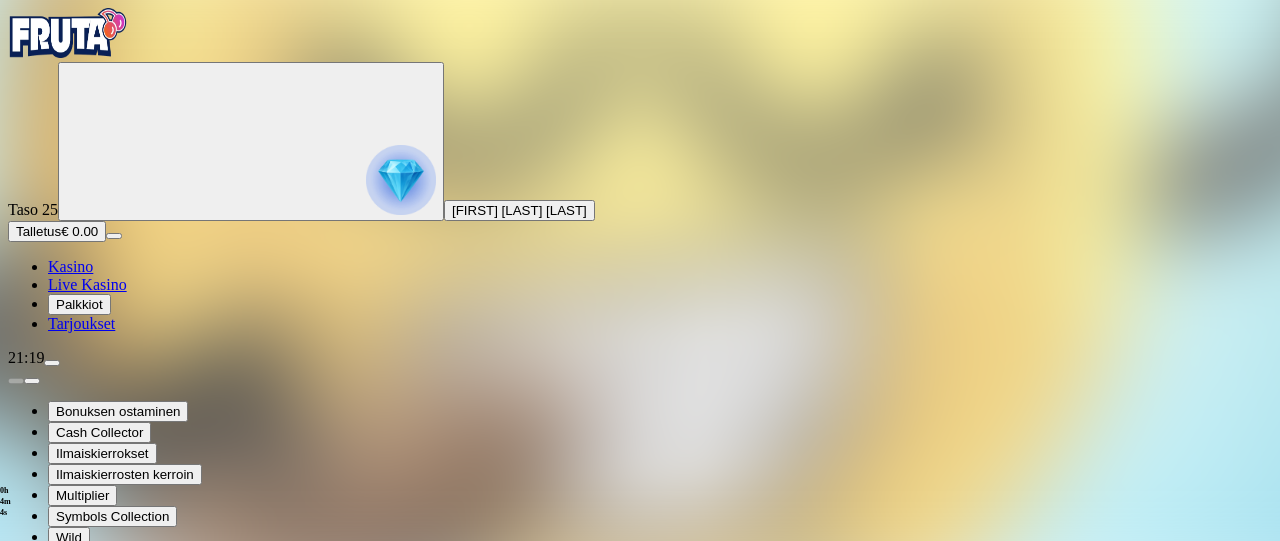 scroll, scrollTop: 0, scrollLeft: 0, axis: both 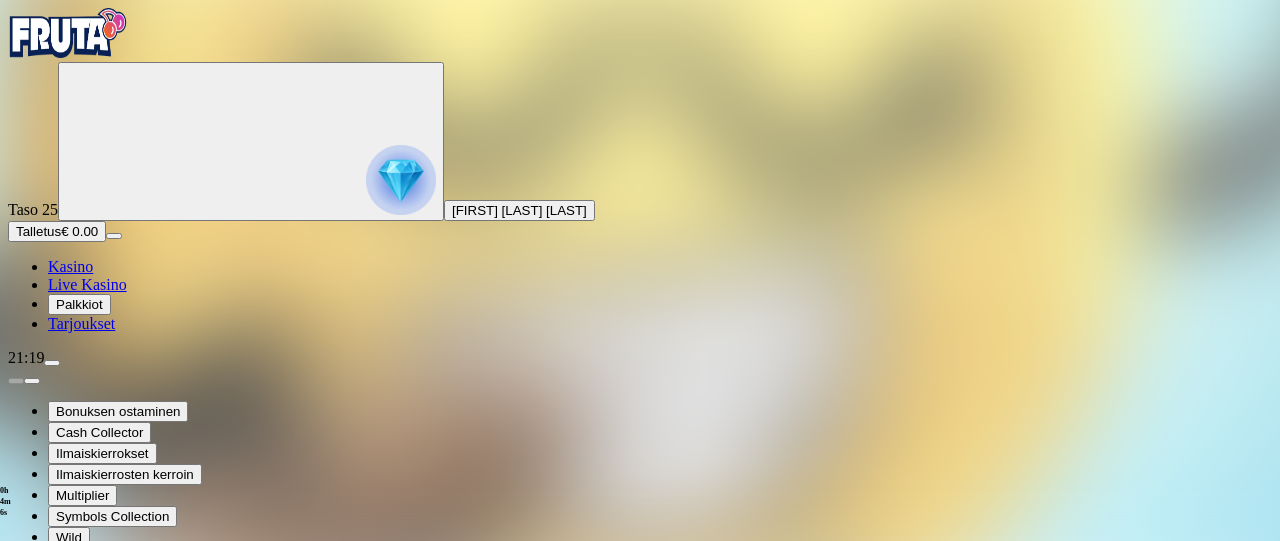click on "***" at bounding box center (79, 2117) 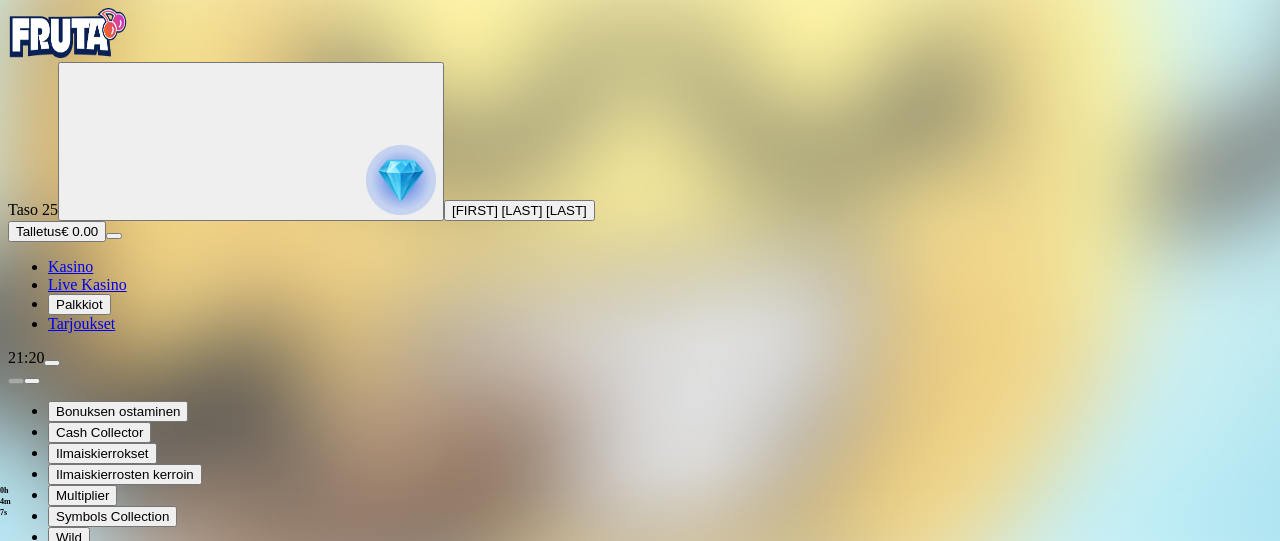type on "*" 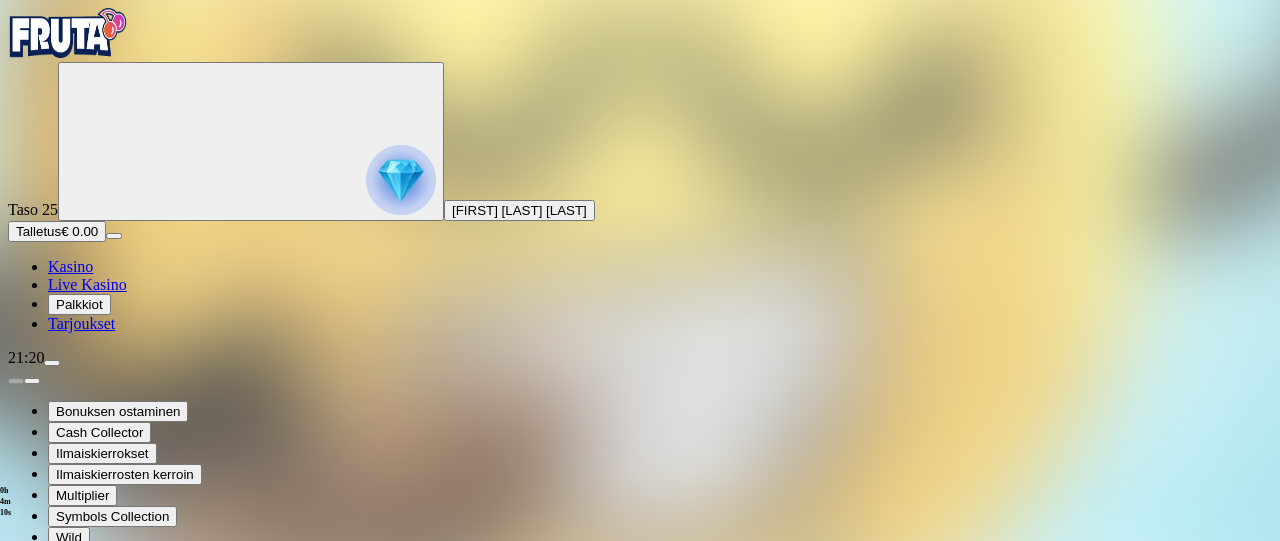 type on "**" 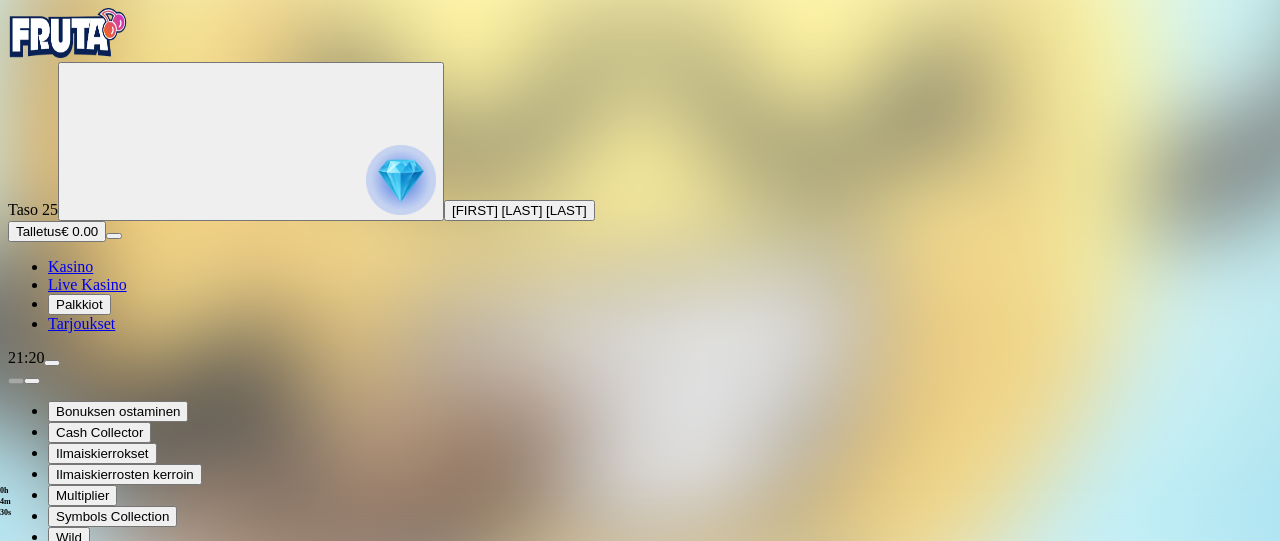 click at bounding box center [401, 180] 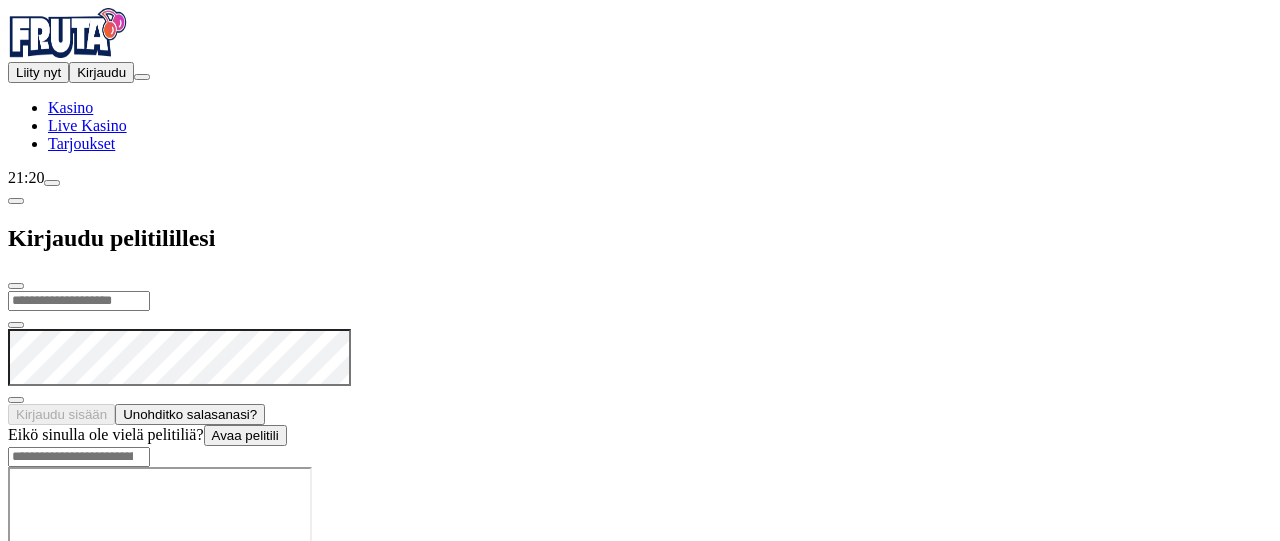 click at bounding box center [16, 286] 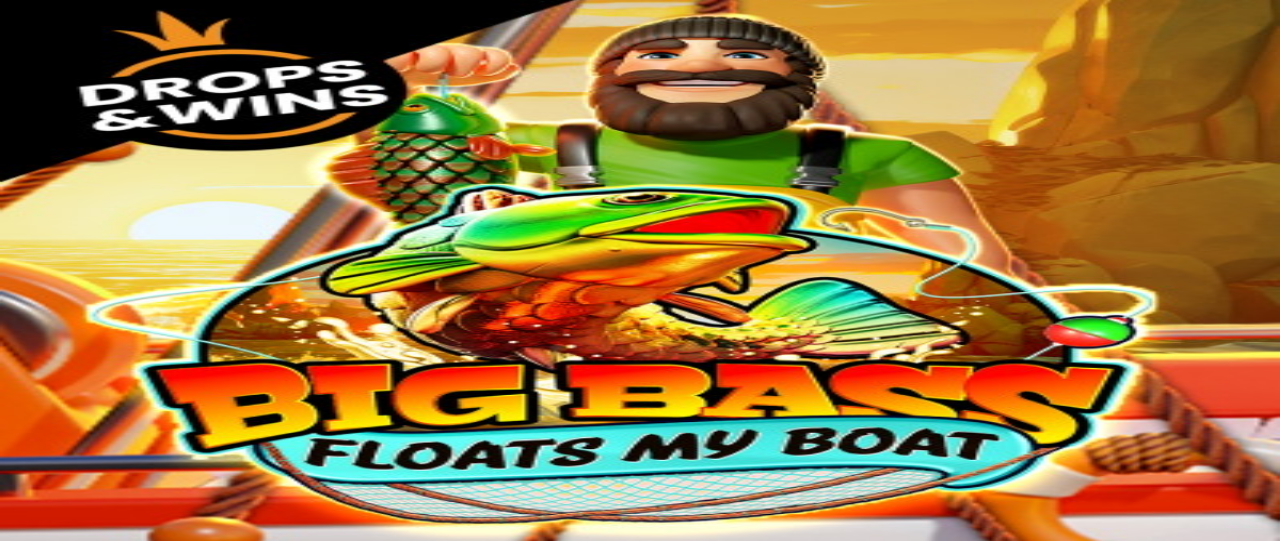 scroll, scrollTop: 0, scrollLeft: 0, axis: both 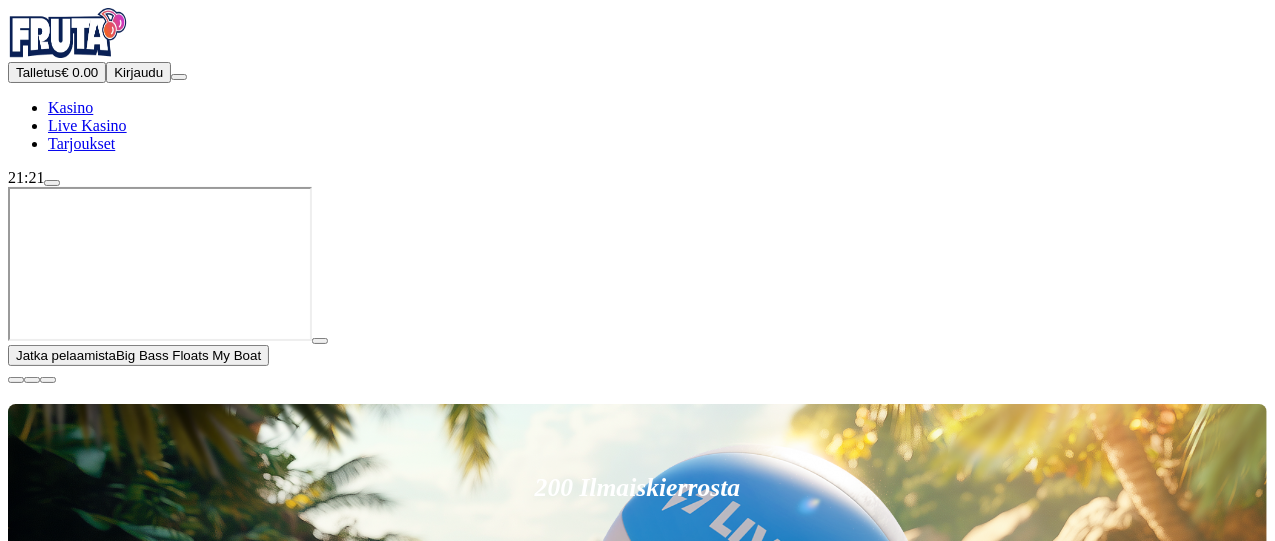 click at bounding box center (16, 380) 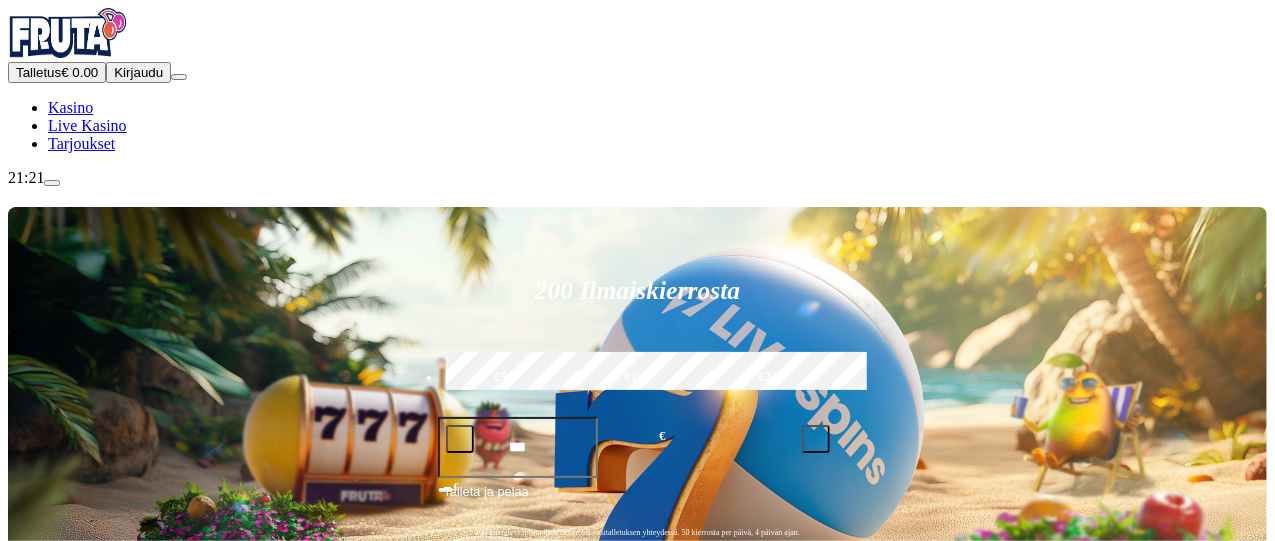 click on "Kirjaudu" at bounding box center (138, 72) 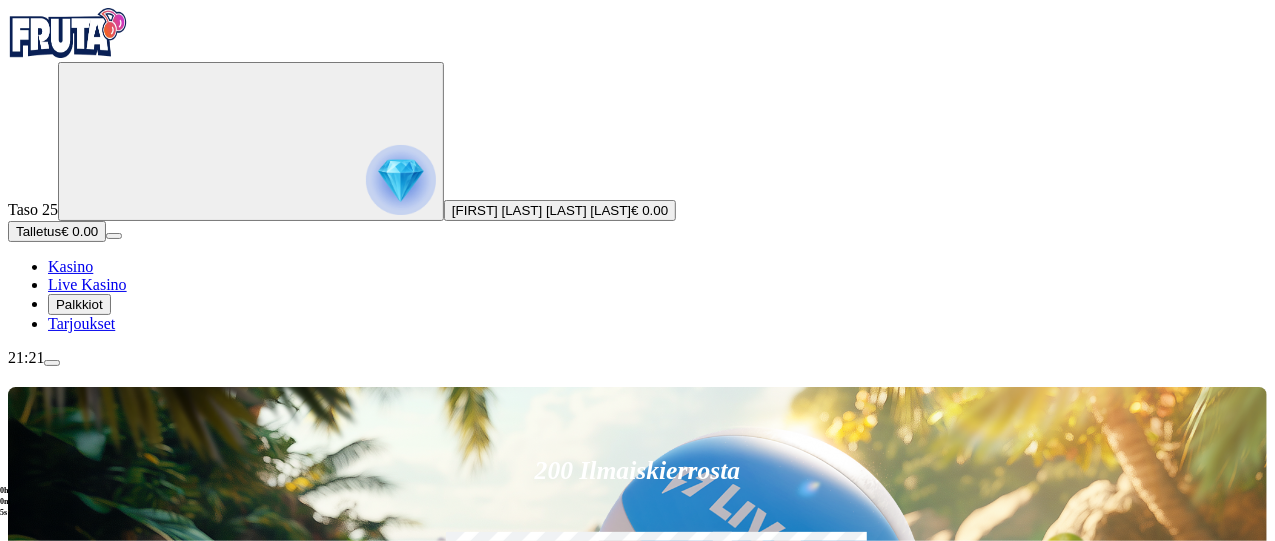 click at bounding box center [401, 180] 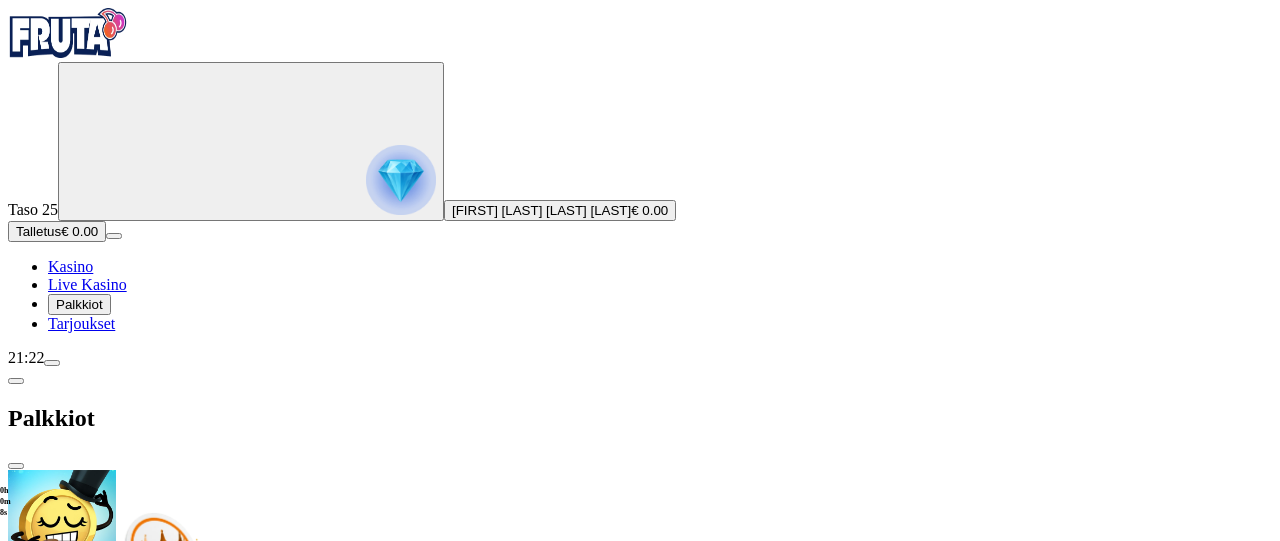 scroll, scrollTop: 168, scrollLeft: 0, axis: vertical 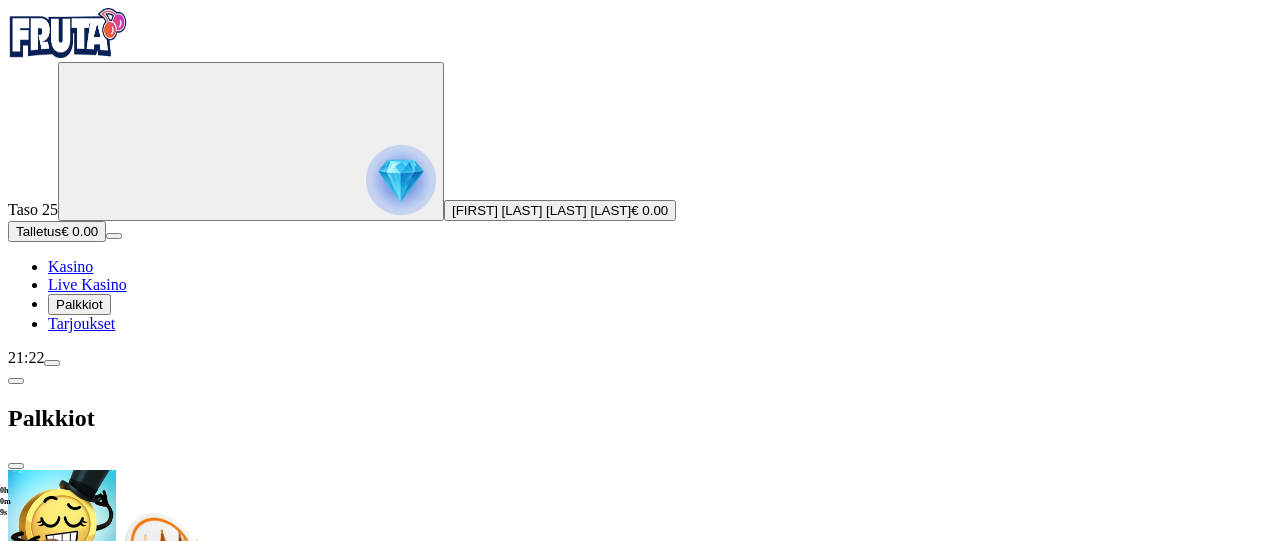 click at bounding box center [123, 1254] 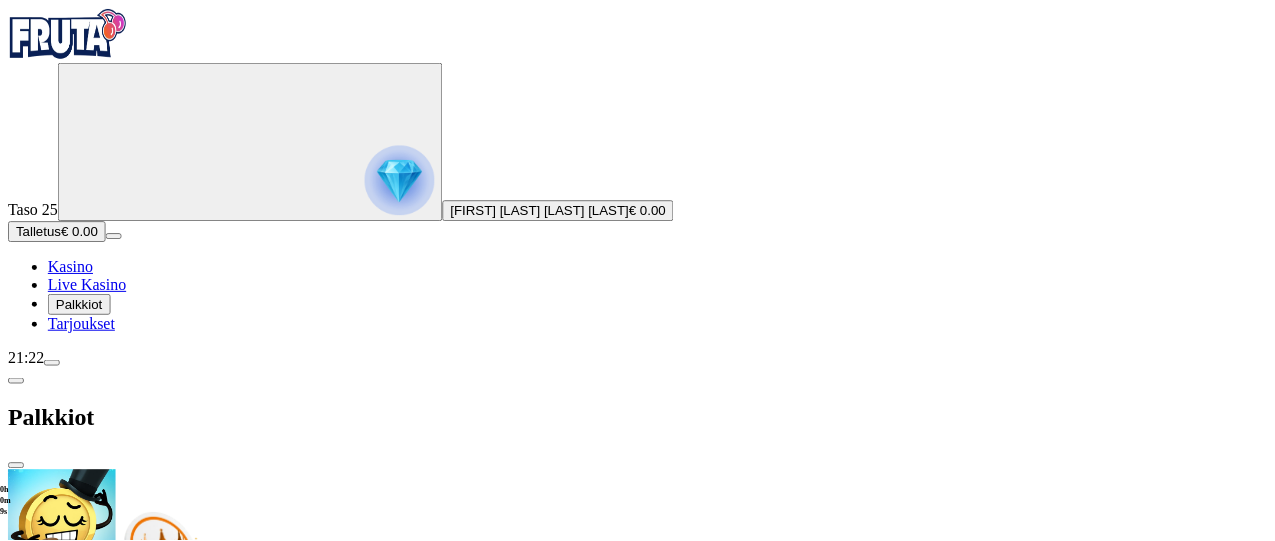 scroll, scrollTop: 0, scrollLeft: 0, axis: both 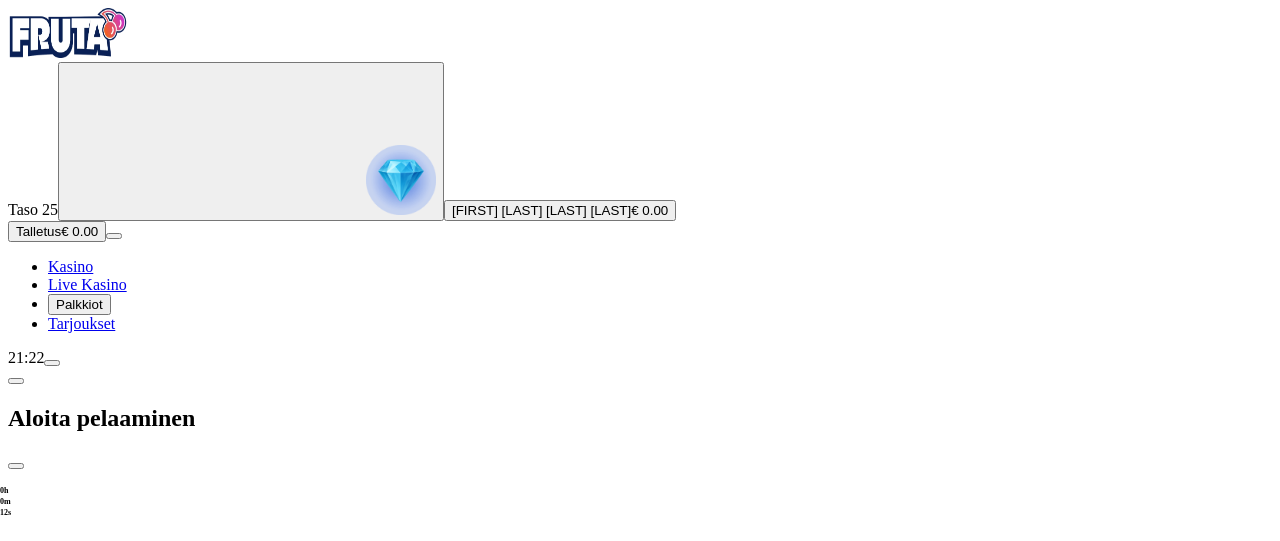 click on "***" at bounding box center [77, 1842] 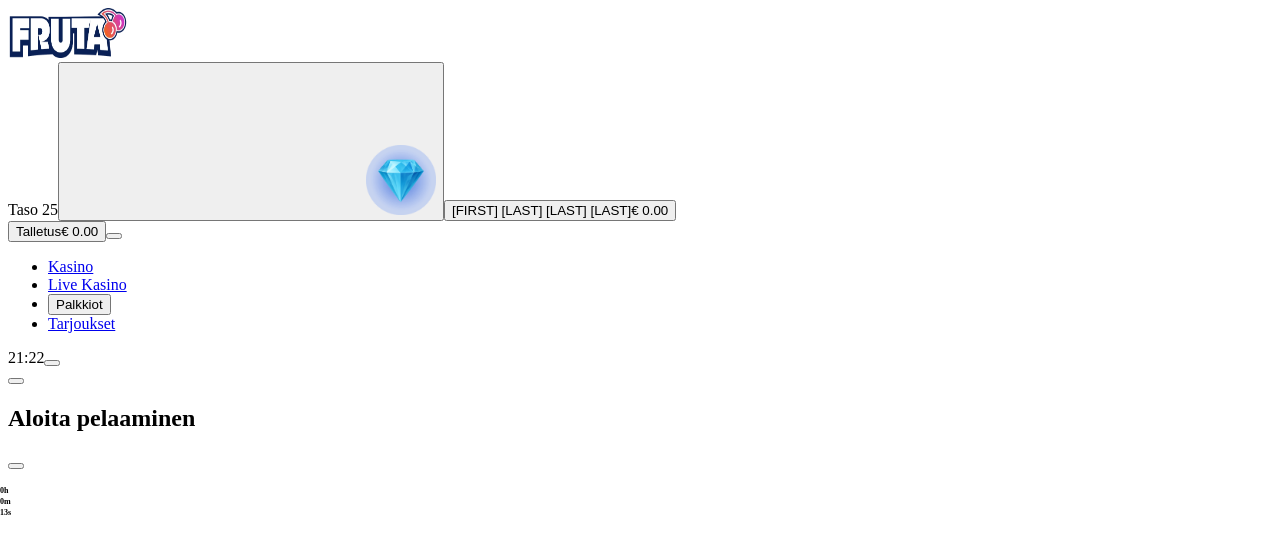 type on "*" 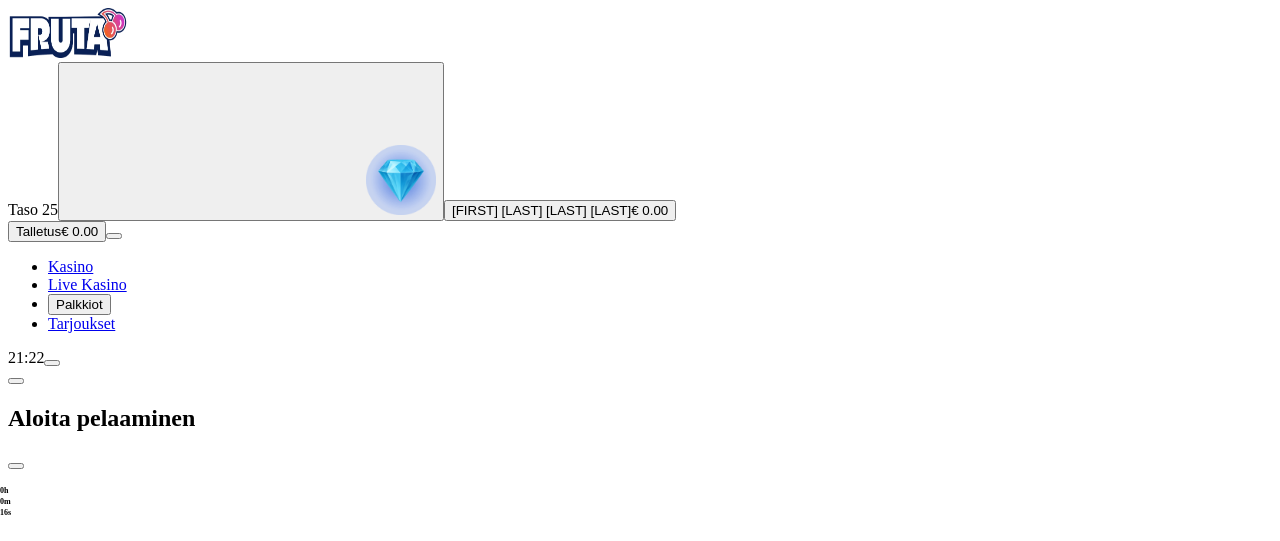 type on "**" 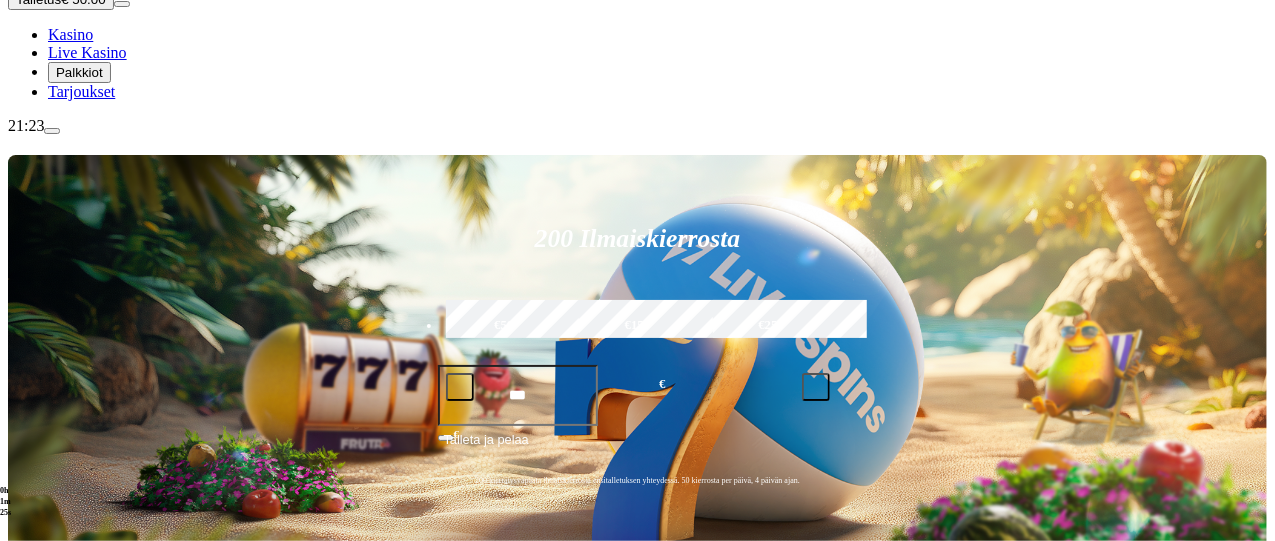 scroll, scrollTop: 244, scrollLeft: 0, axis: vertical 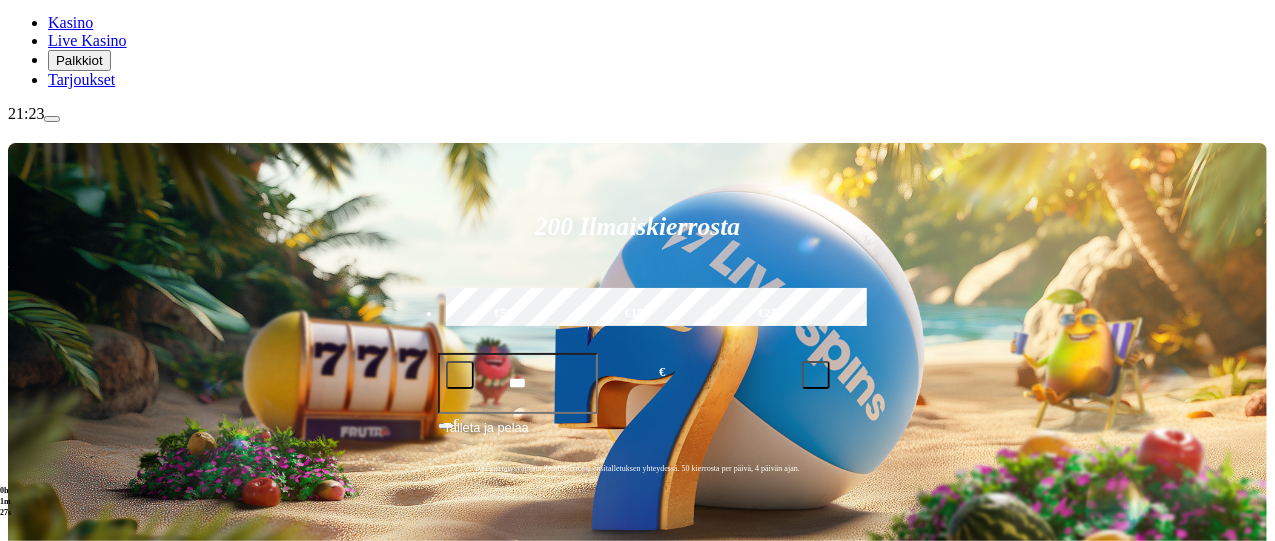 click on "Pelaa nyt" at bounding box center (77, 872) 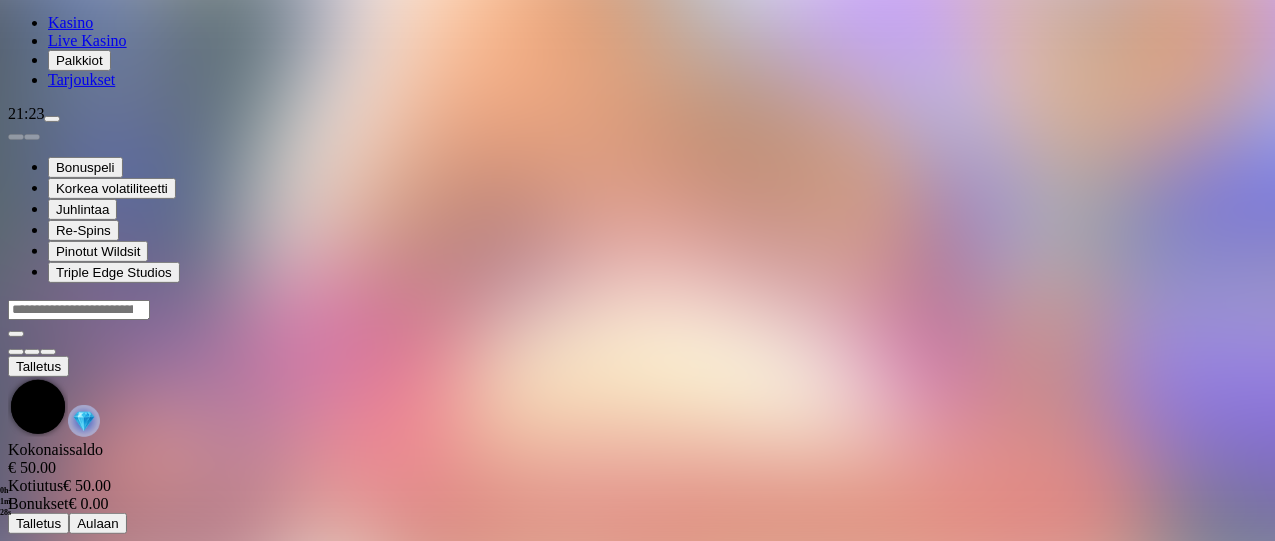 scroll, scrollTop: 0, scrollLeft: 0, axis: both 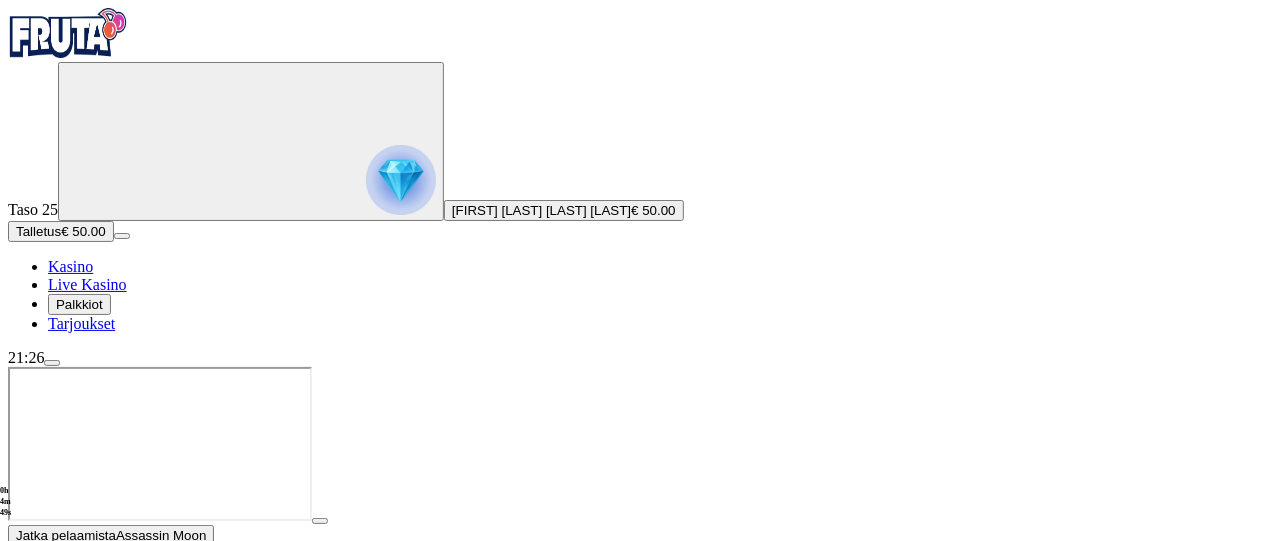 click at bounding box center (16, 560) 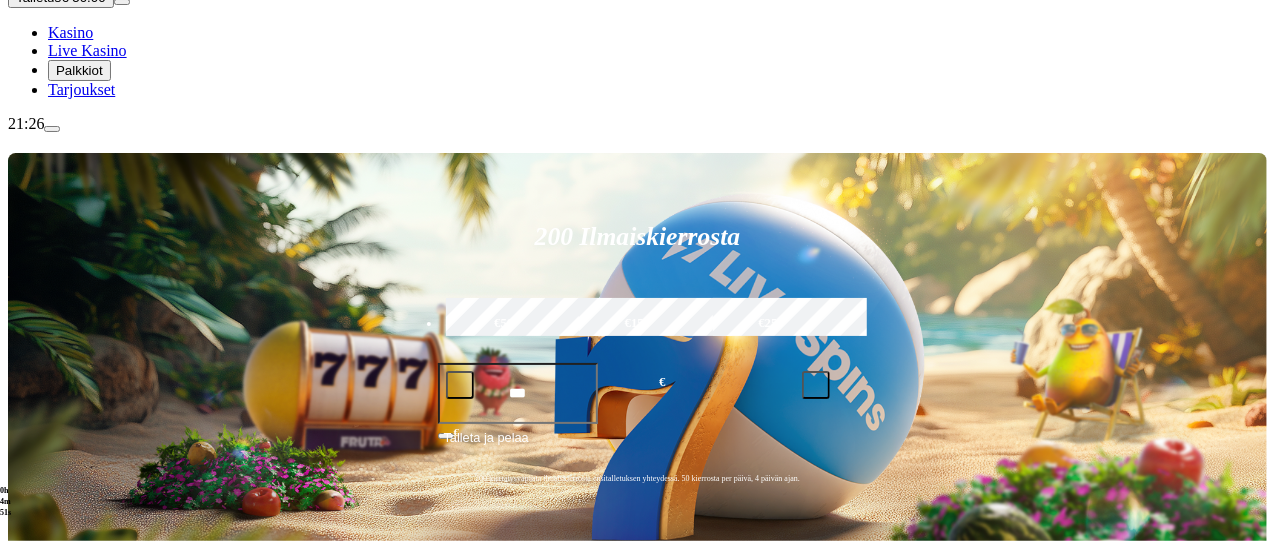 scroll, scrollTop: 240, scrollLeft: 0, axis: vertical 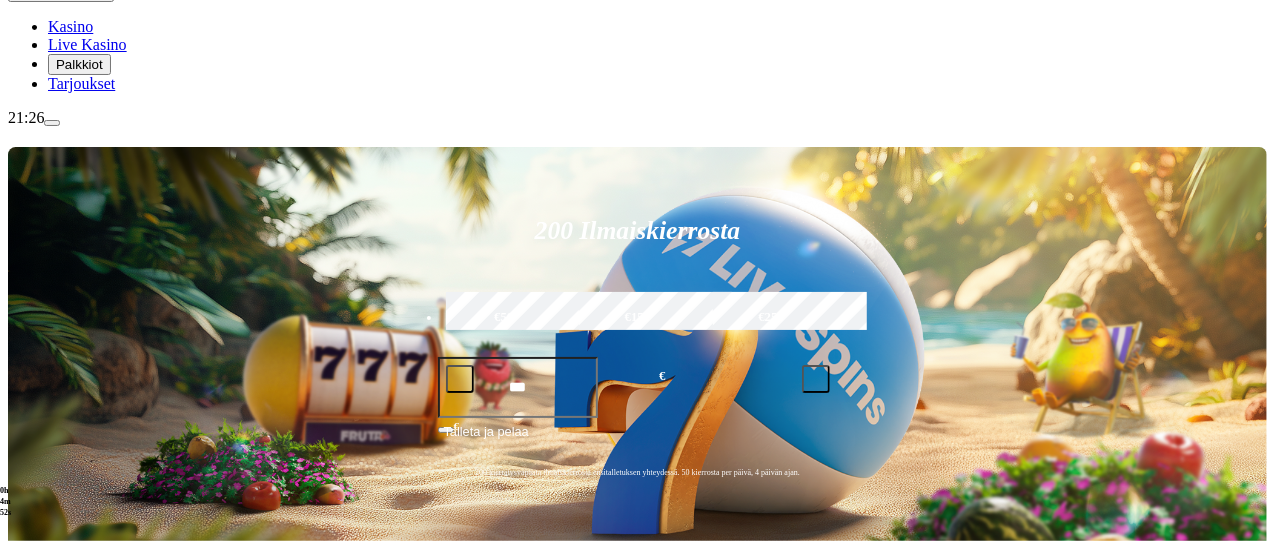 click at bounding box center [32, 830] 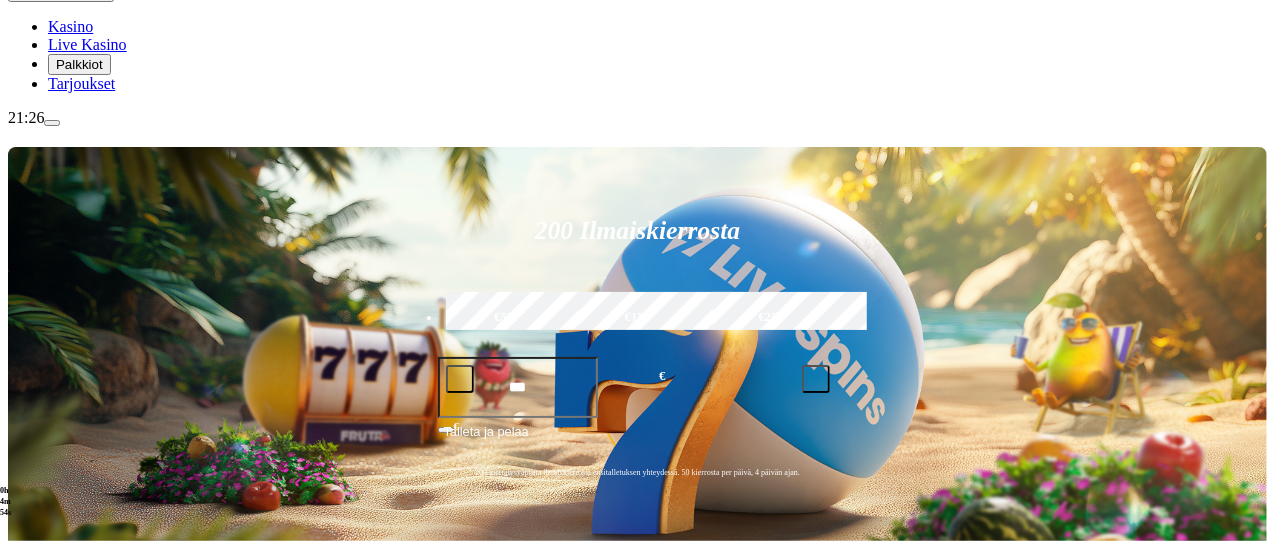 click on "Pelaa nyt" at bounding box center (-534, 1544) 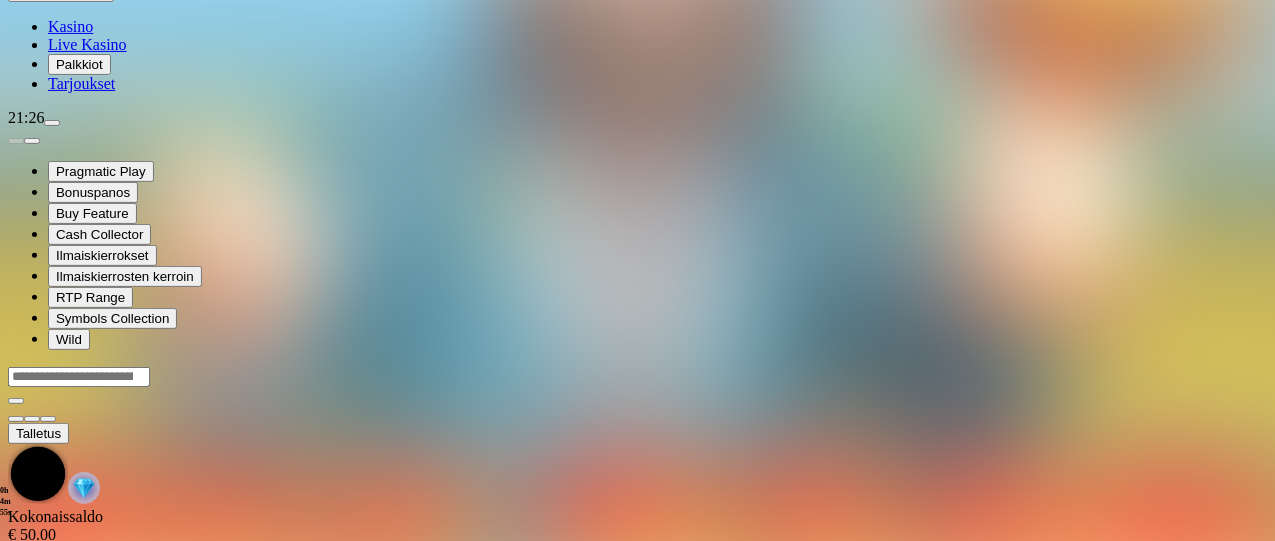 scroll, scrollTop: 0, scrollLeft: 0, axis: both 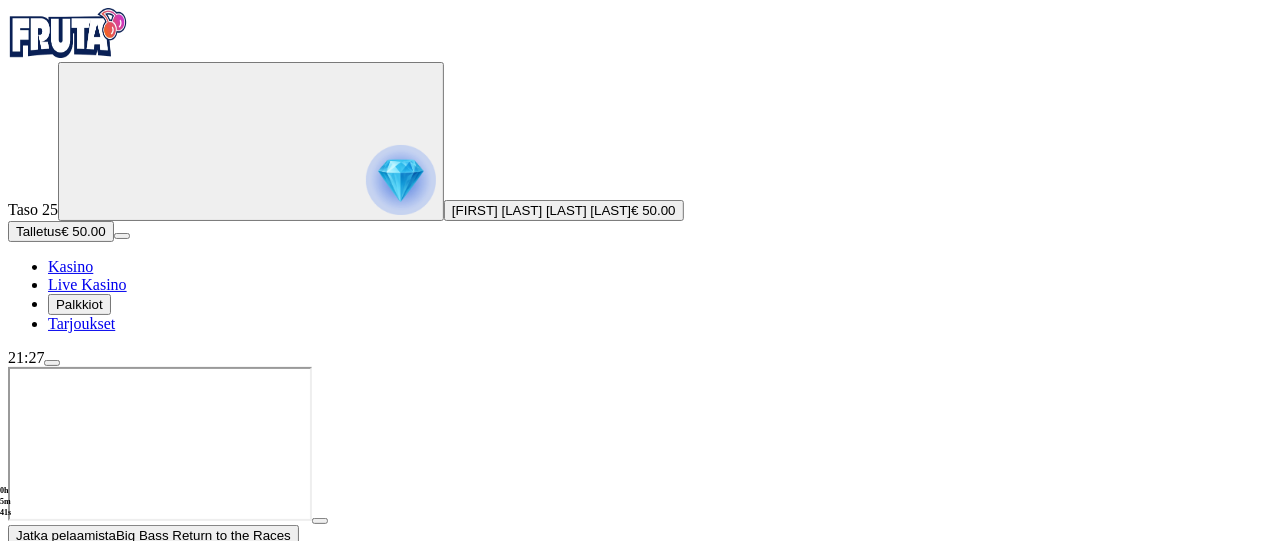 click at bounding box center (16, 560) 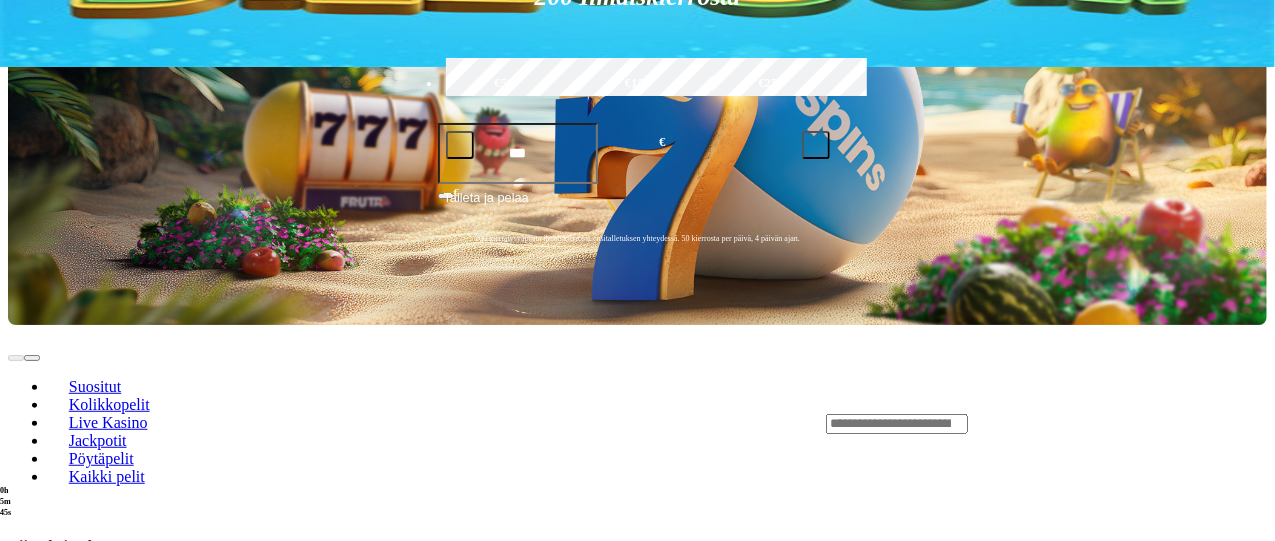 scroll, scrollTop: 470, scrollLeft: 0, axis: vertical 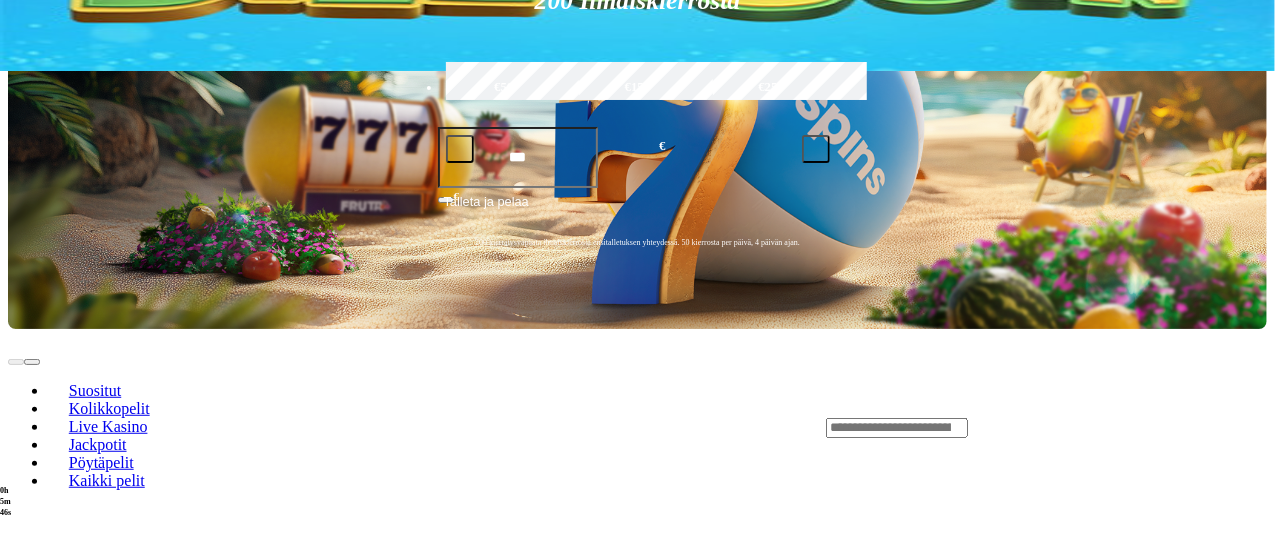 click at bounding box center [32, 600] 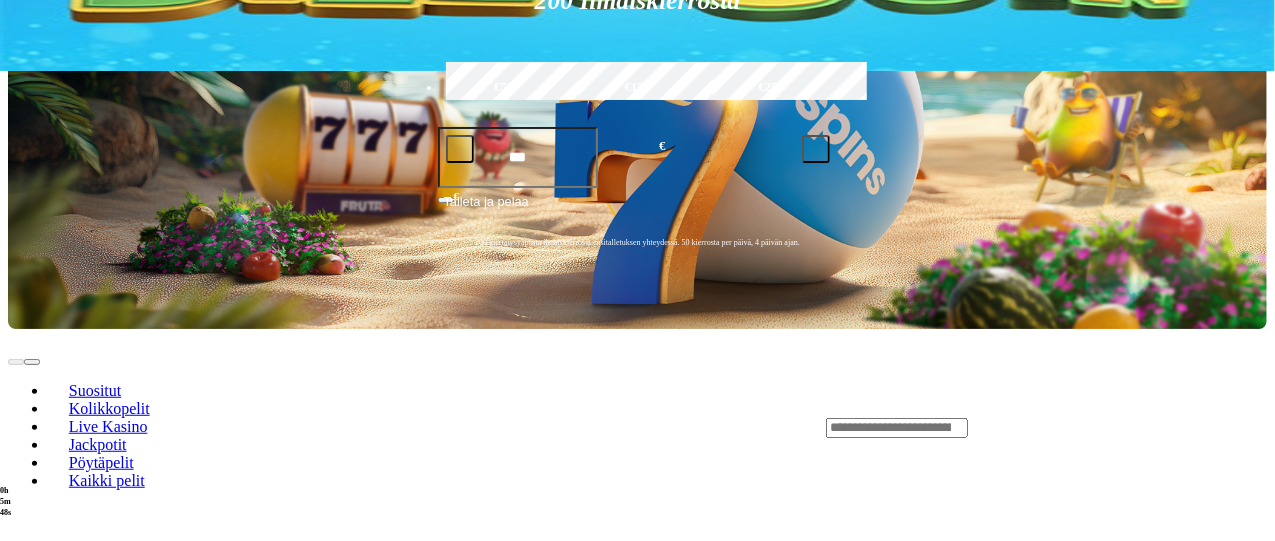 click on "Pelaa nyt" at bounding box center [-534, 1314] 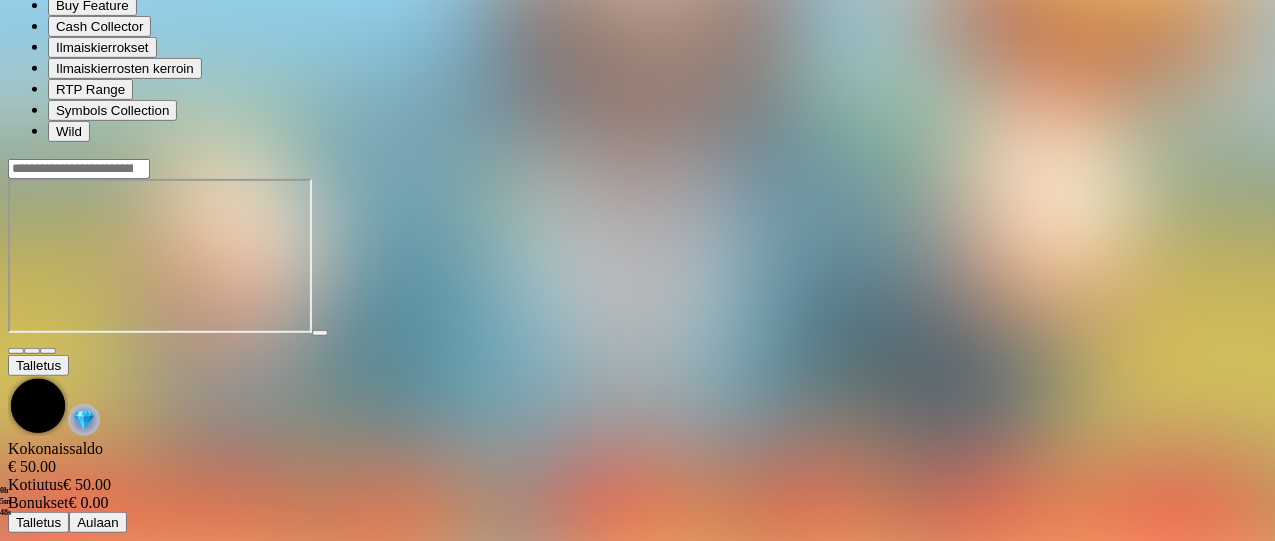 scroll, scrollTop: 0, scrollLeft: 0, axis: both 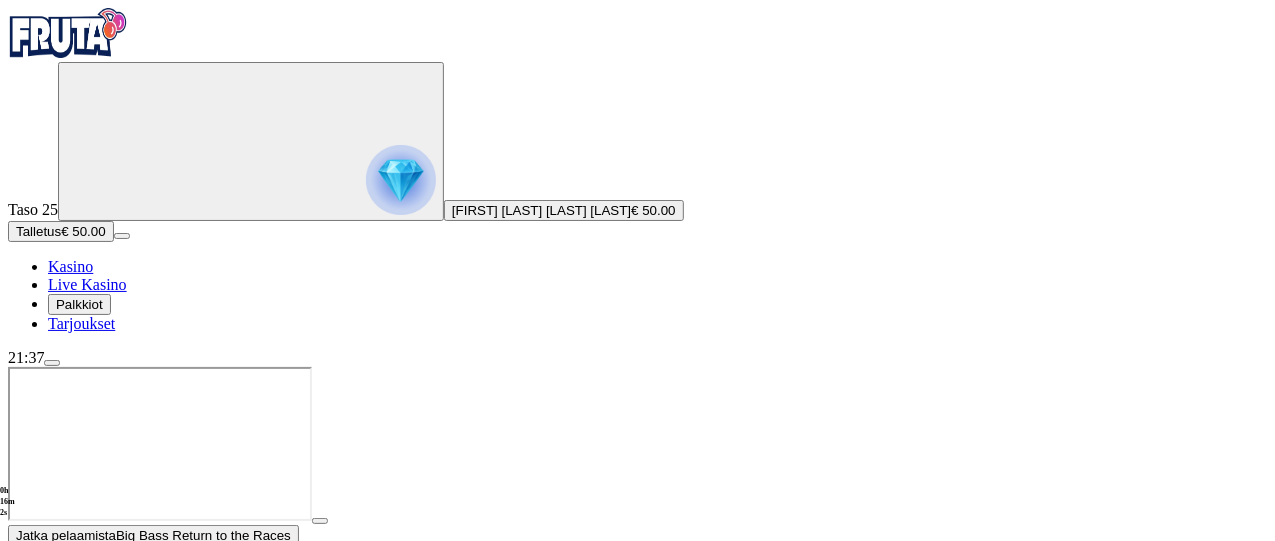 click at bounding box center [16, 560] 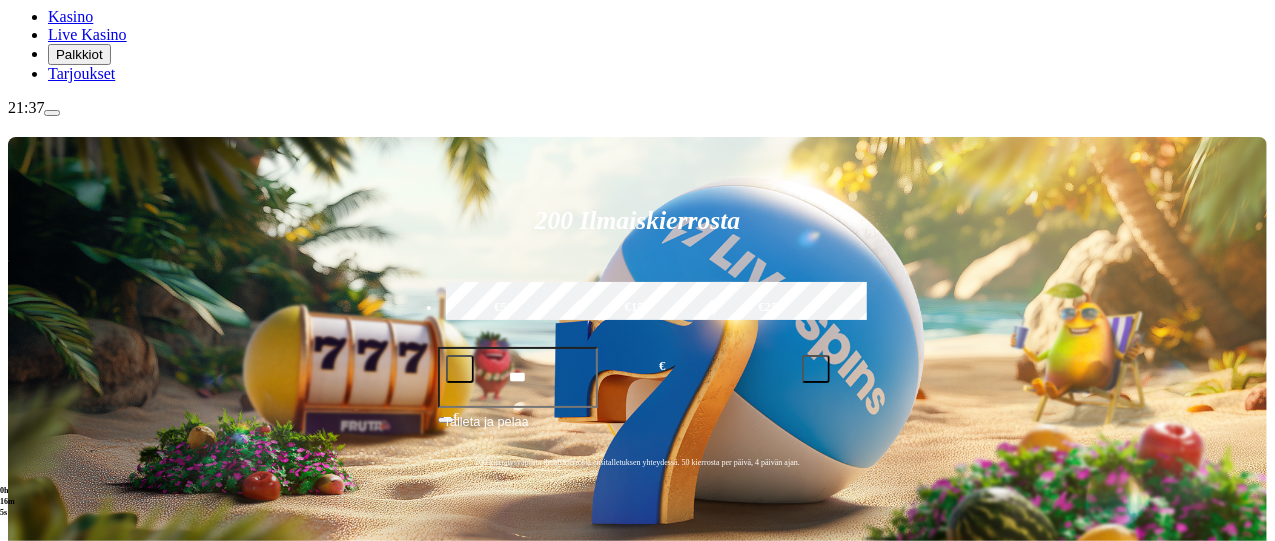 scroll, scrollTop: 252, scrollLeft: 0, axis: vertical 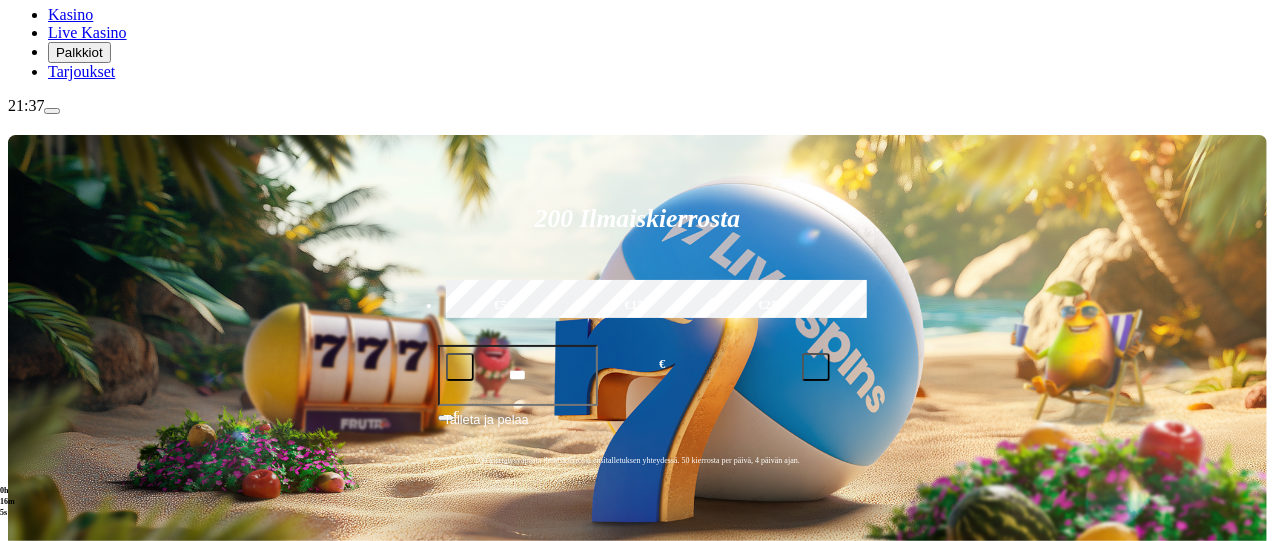 click at bounding box center [32, 818] 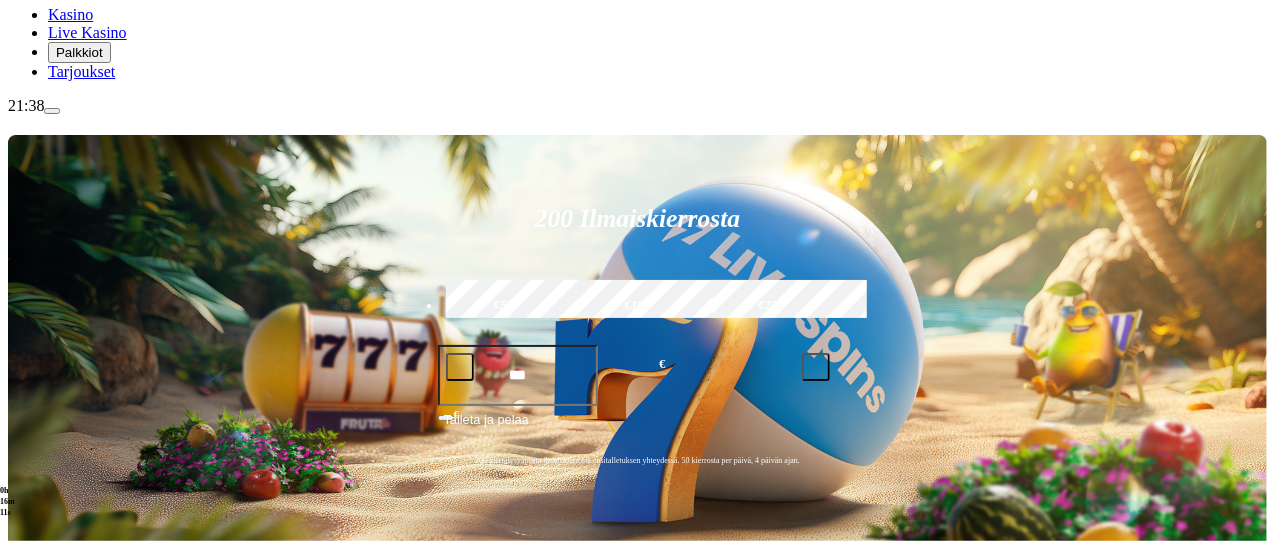 click on "Pelaa nyt" at bounding box center [-534, 1723] 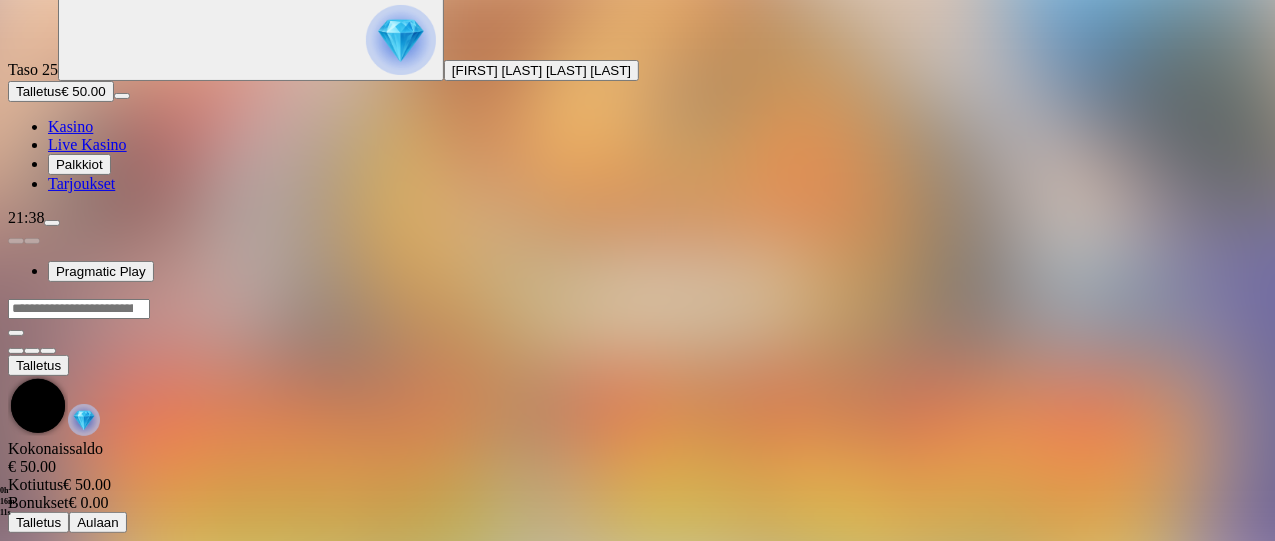 scroll, scrollTop: 0, scrollLeft: 0, axis: both 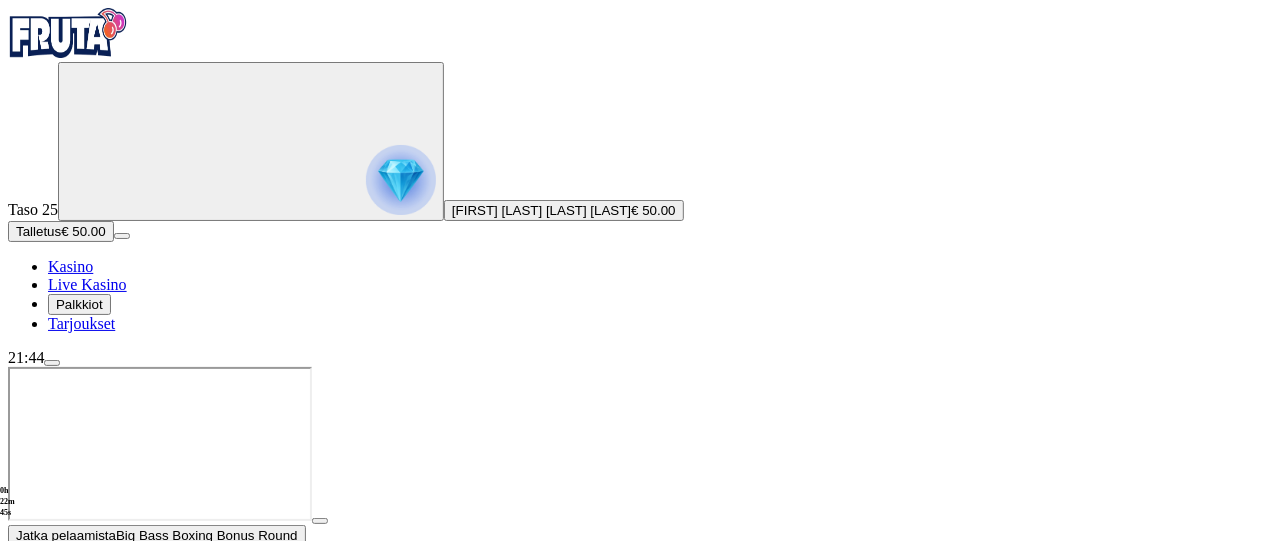 click at bounding box center [16, 560] 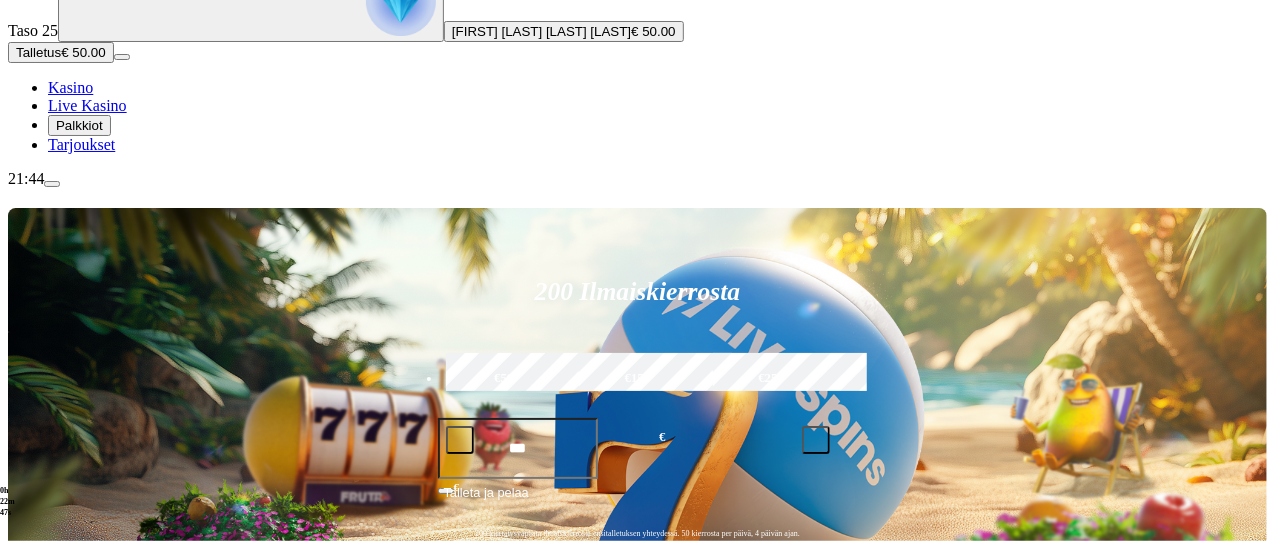 scroll, scrollTop: 220, scrollLeft: 0, axis: vertical 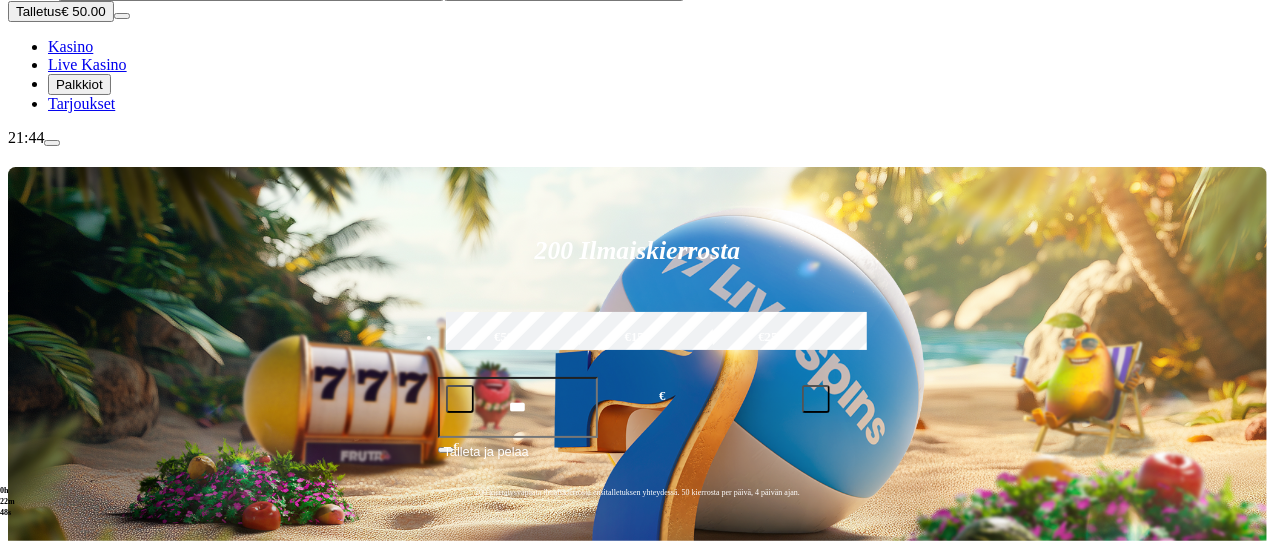 click at bounding box center (32, 850) 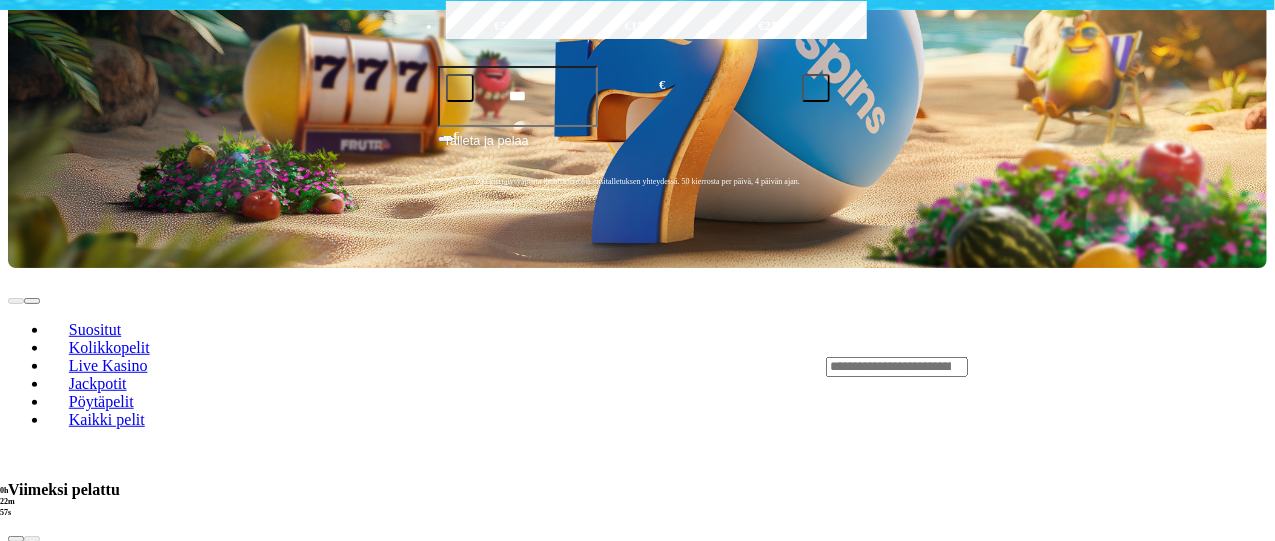 scroll, scrollTop: 480, scrollLeft: 0, axis: vertical 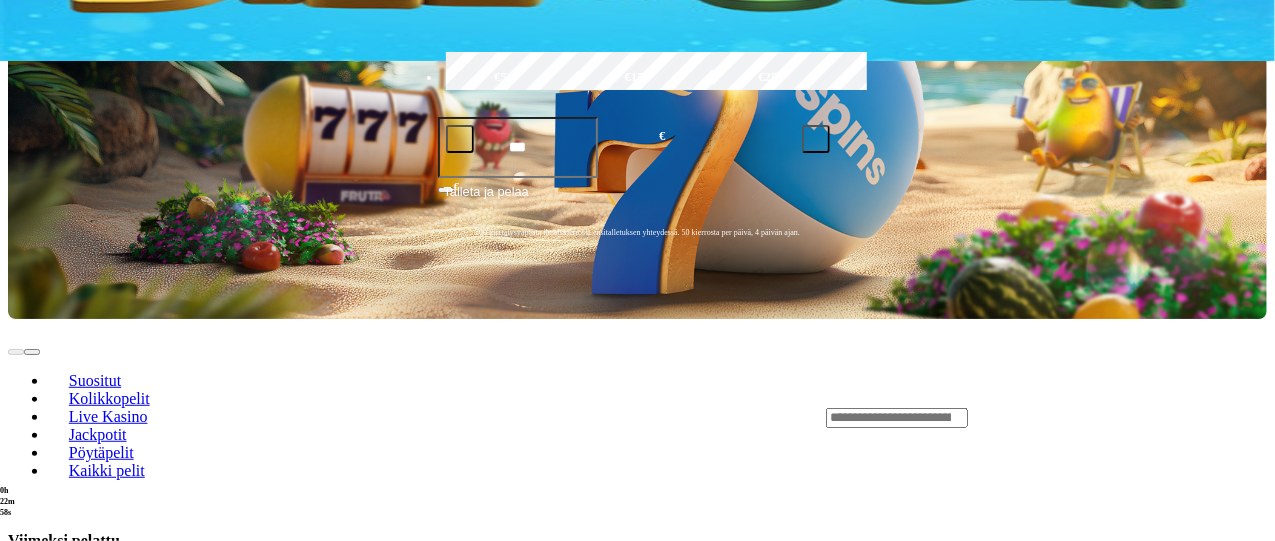 click at bounding box center (32, 1651) 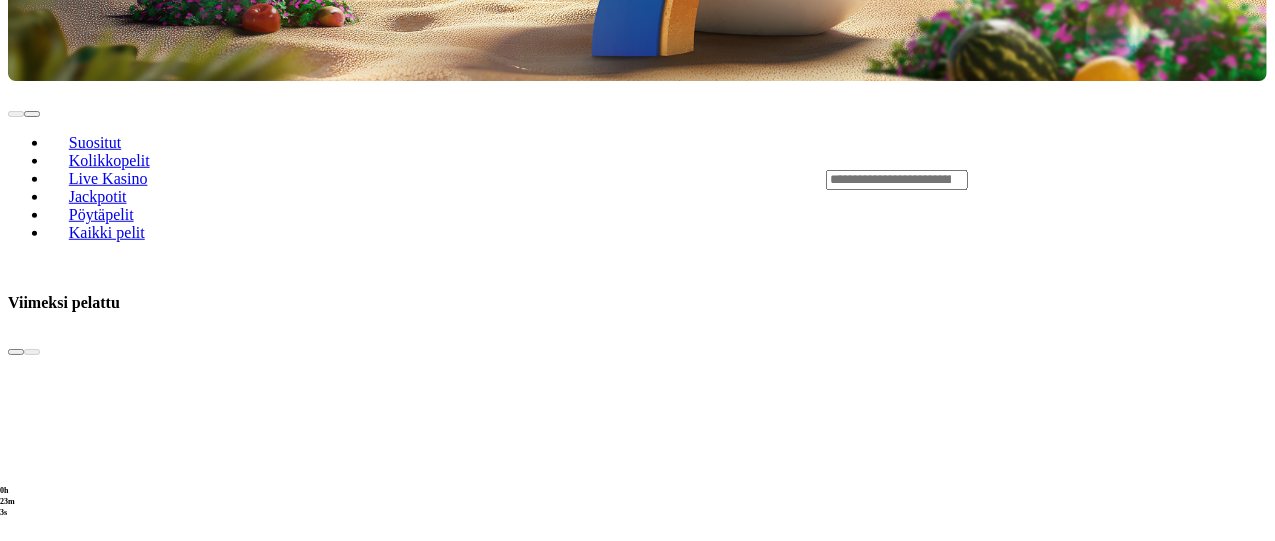 scroll, scrollTop: 722, scrollLeft: 0, axis: vertical 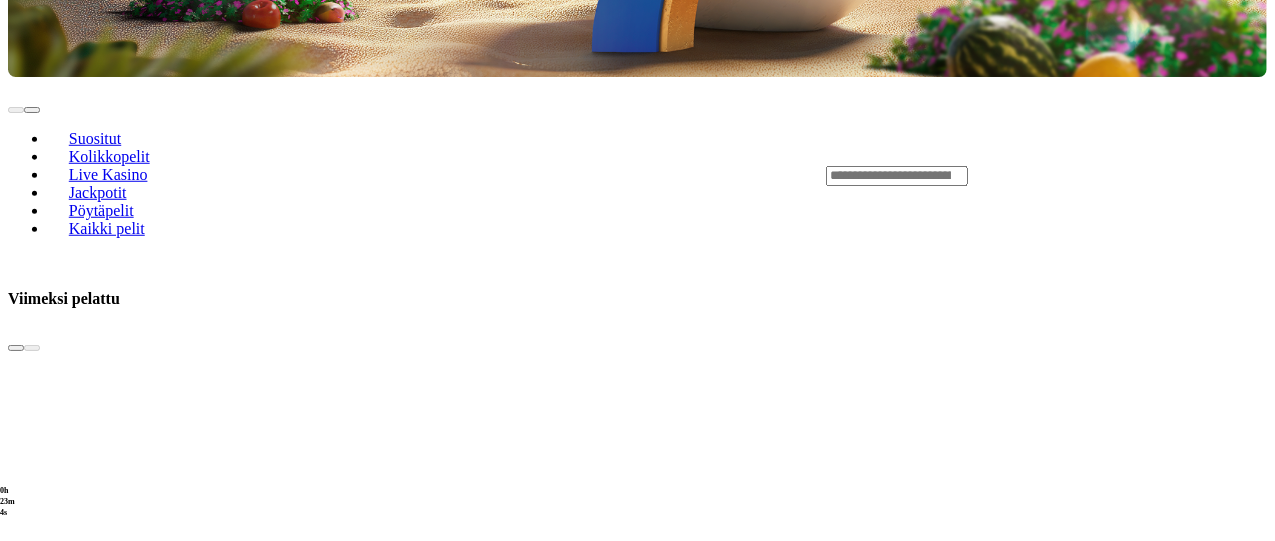 click at bounding box center (32, 2566) 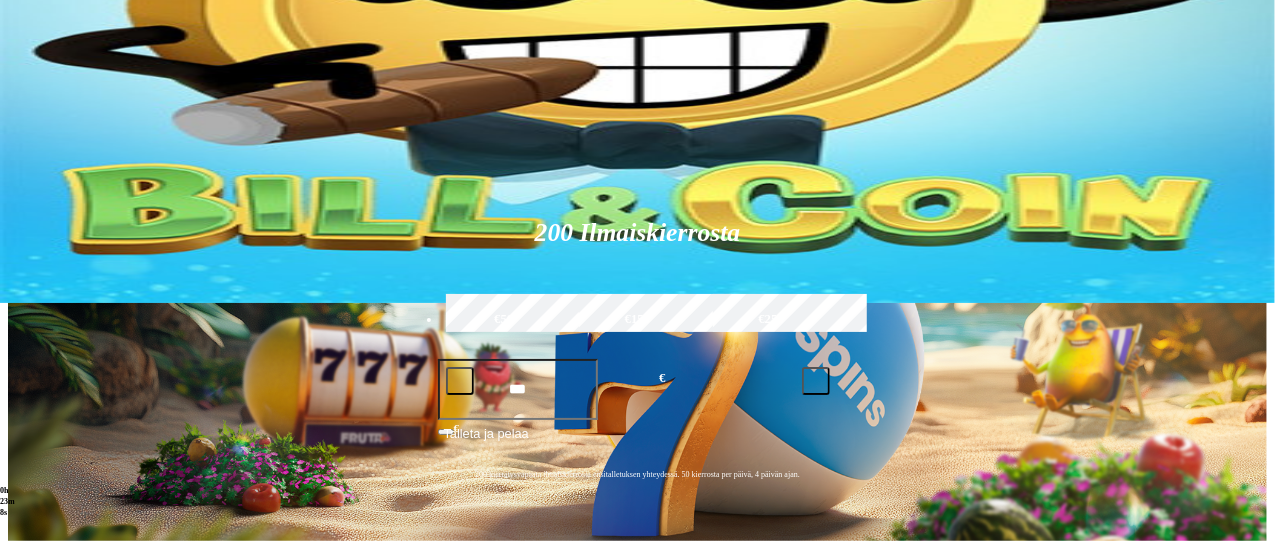 scroll, scrollTop: 238, scrollLeft: 0, axis: vertical 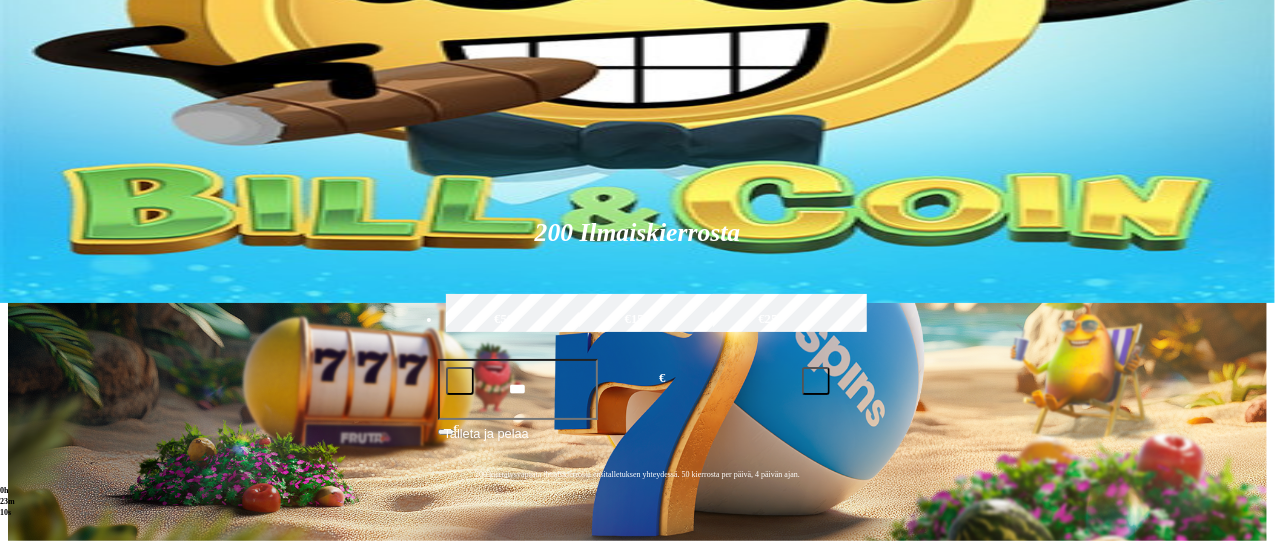 click on "Pelaa nyt" at bounding box center (-534, 1355) 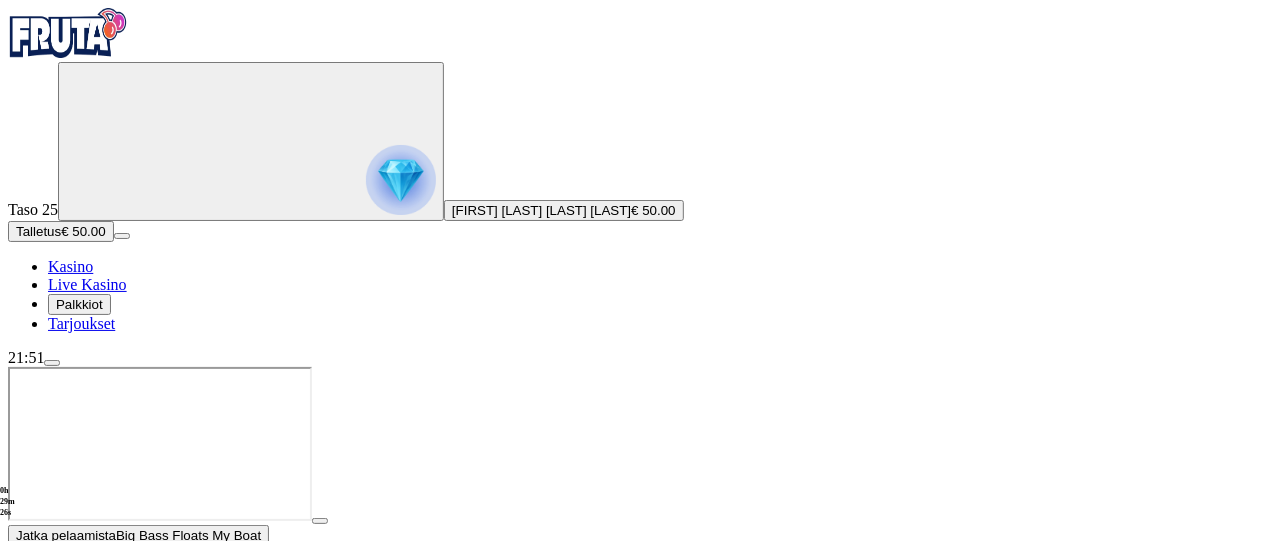 click at bounding box center [48, 1513] 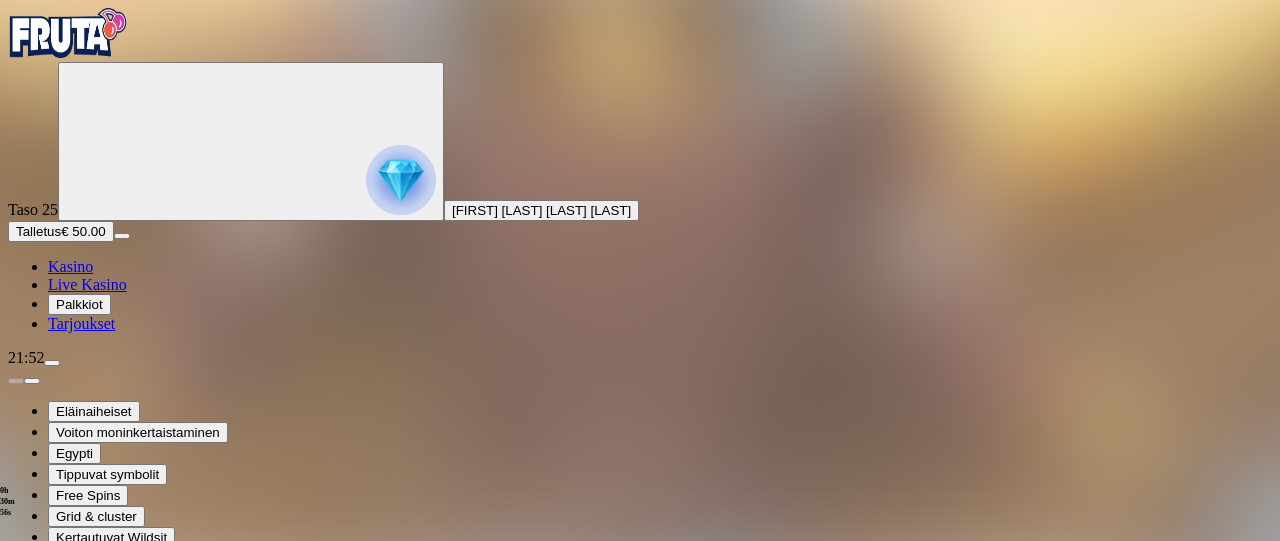click at bounding box center [401, 180] 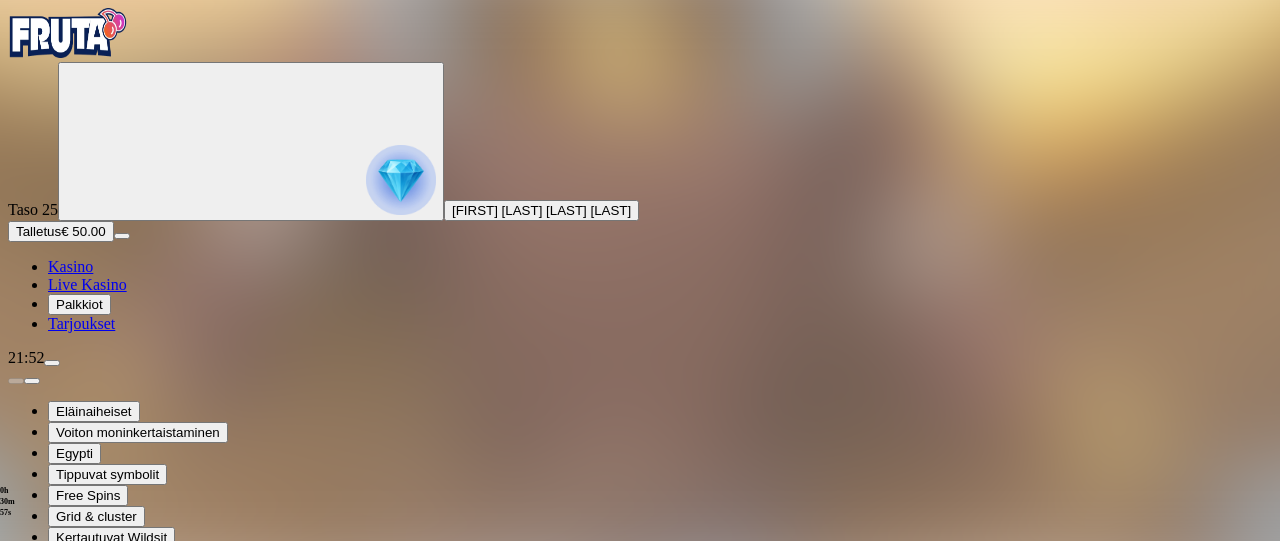 click at bounding box center [88, 1538] 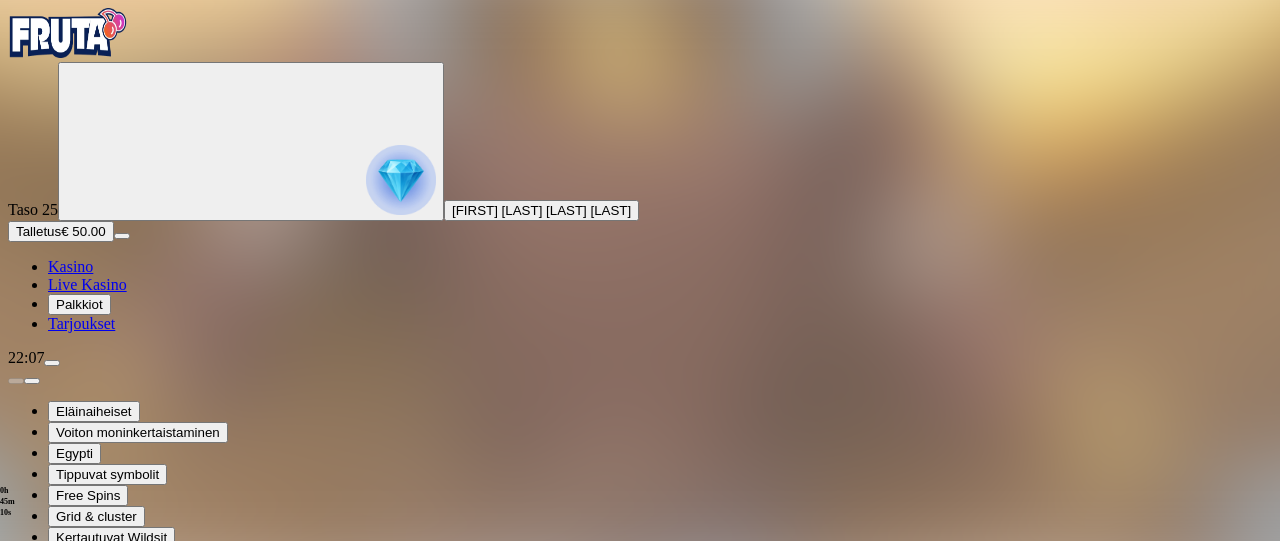 click at bounding box center [52, 363] 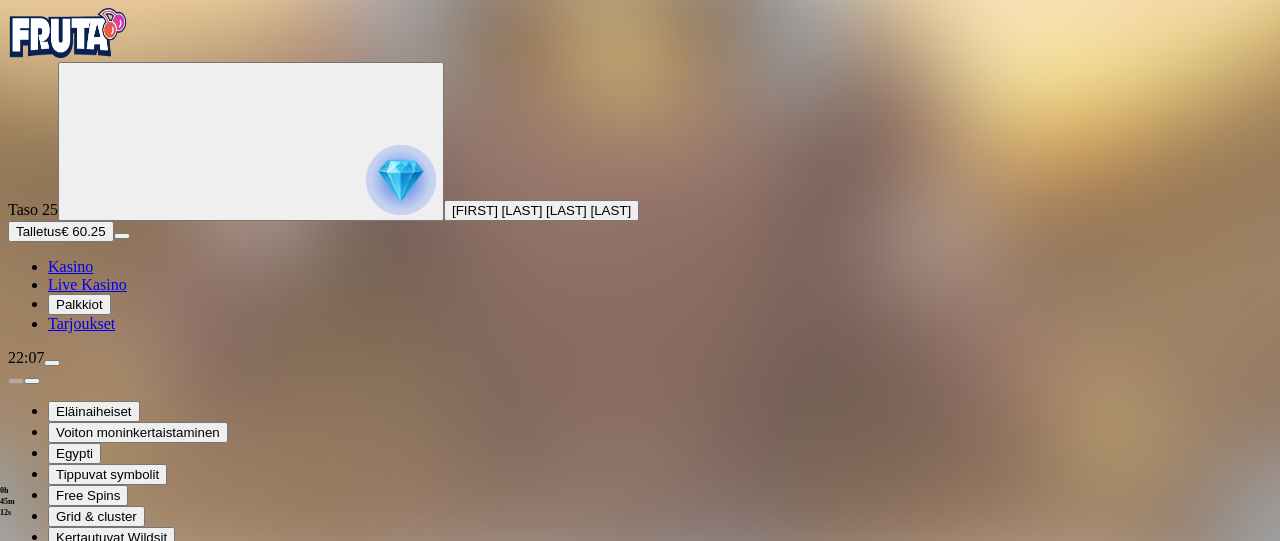 click on "€ 60.25" at bounding box center (134, 888) 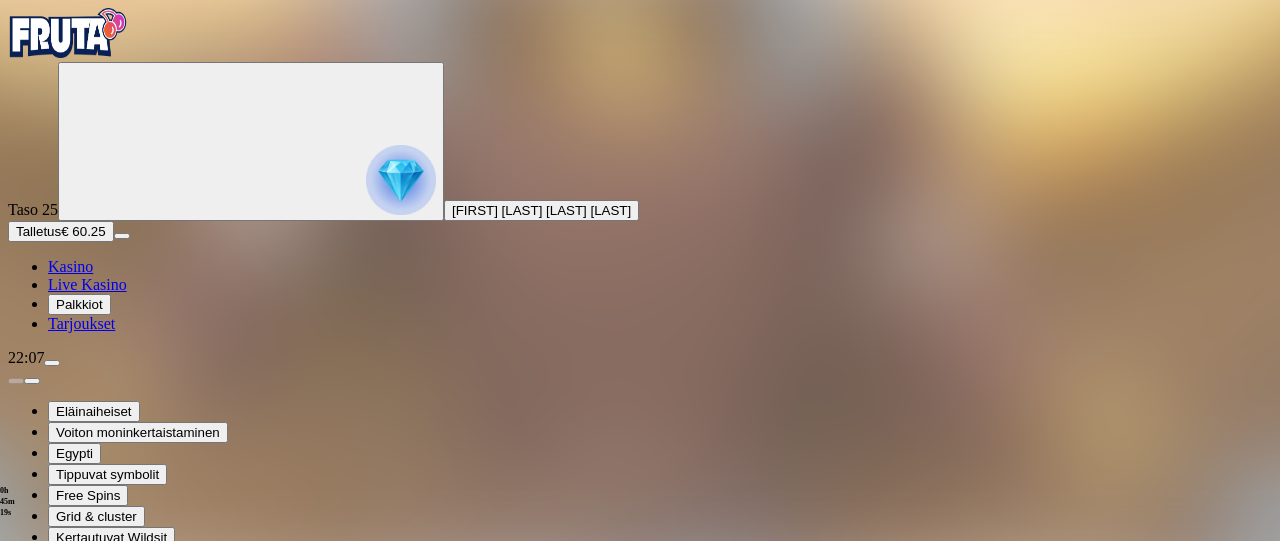 click on "Kasino" at bounding box center [70, 266] 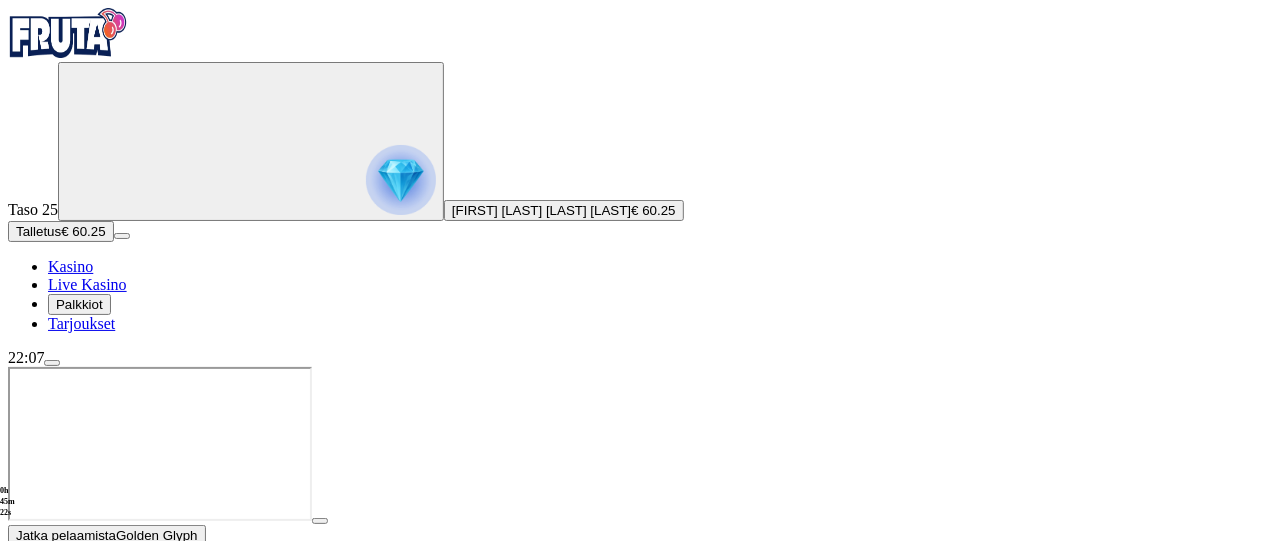 click at bounding box center [16, 560] 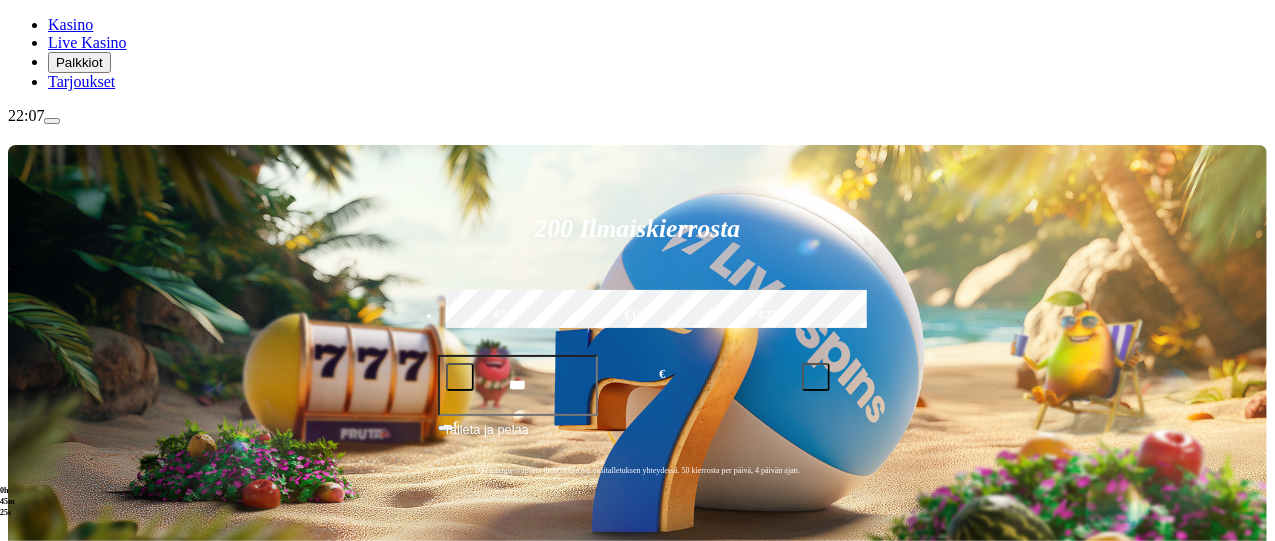 scroll, scrollTop: 254, scrollLeft: 0, axis: vertical 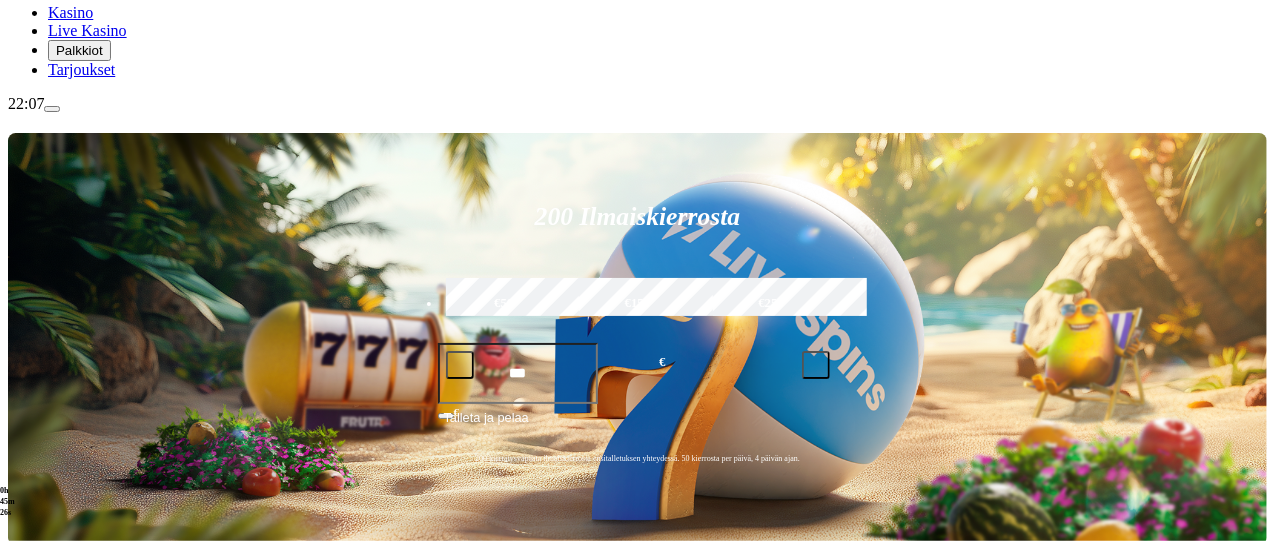 click on "Pelaa nyt" at bounding box center (77, 1339) 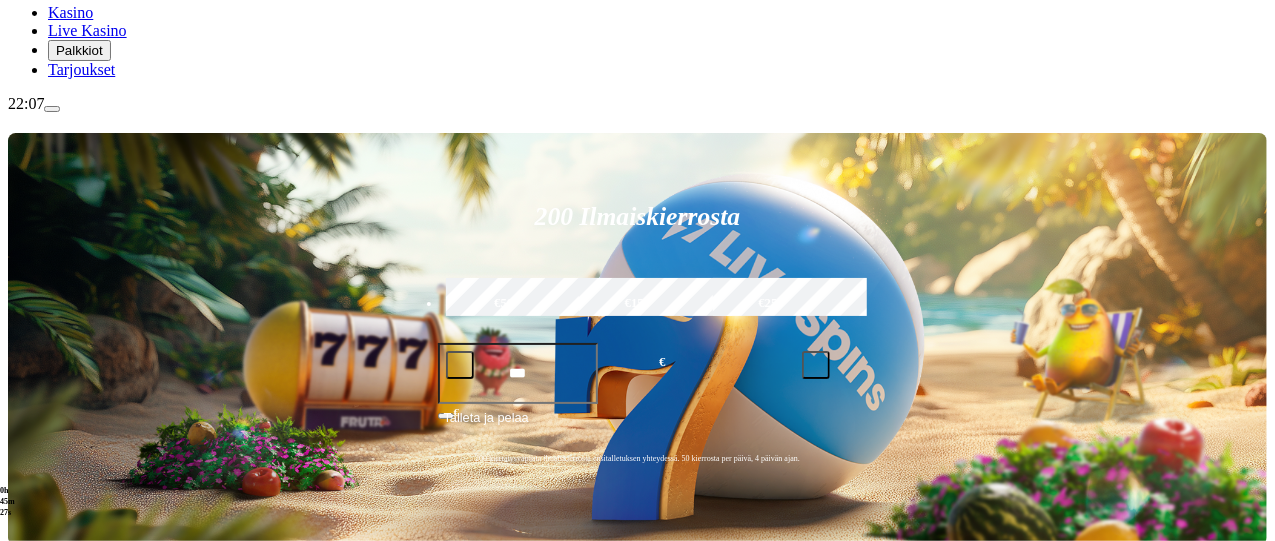 scroll, scrollTop: 0, scrollLeft: 0, axis: both 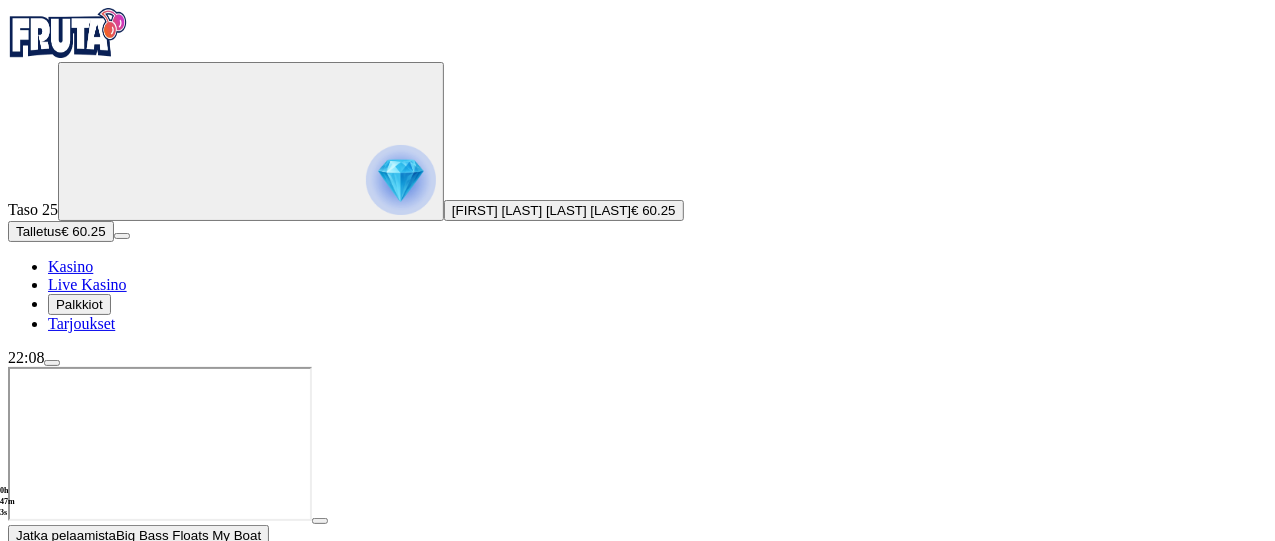 click at bounding box center [16, 560] 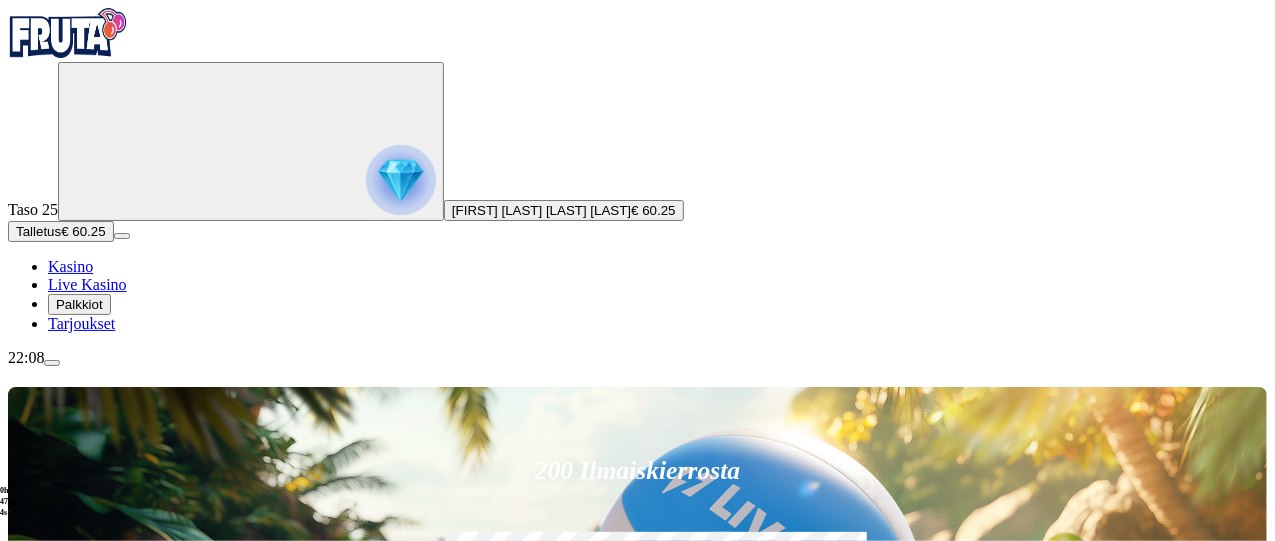 click at bounding box center (897, 898) 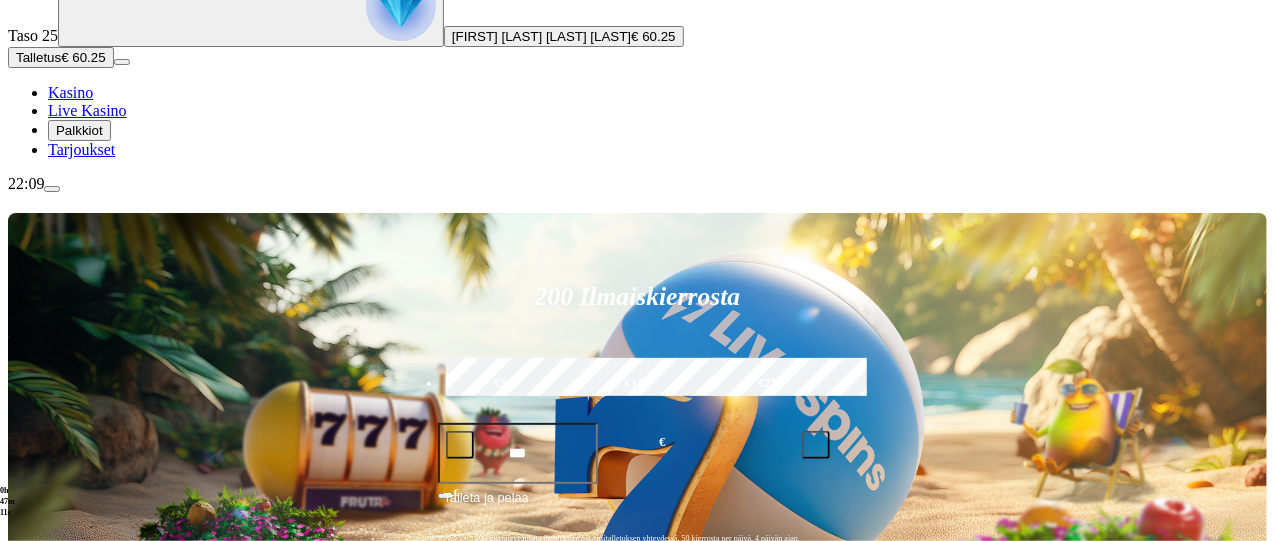 scroll, scrollTop: 174, scrollLeft: 0, axis: vertical 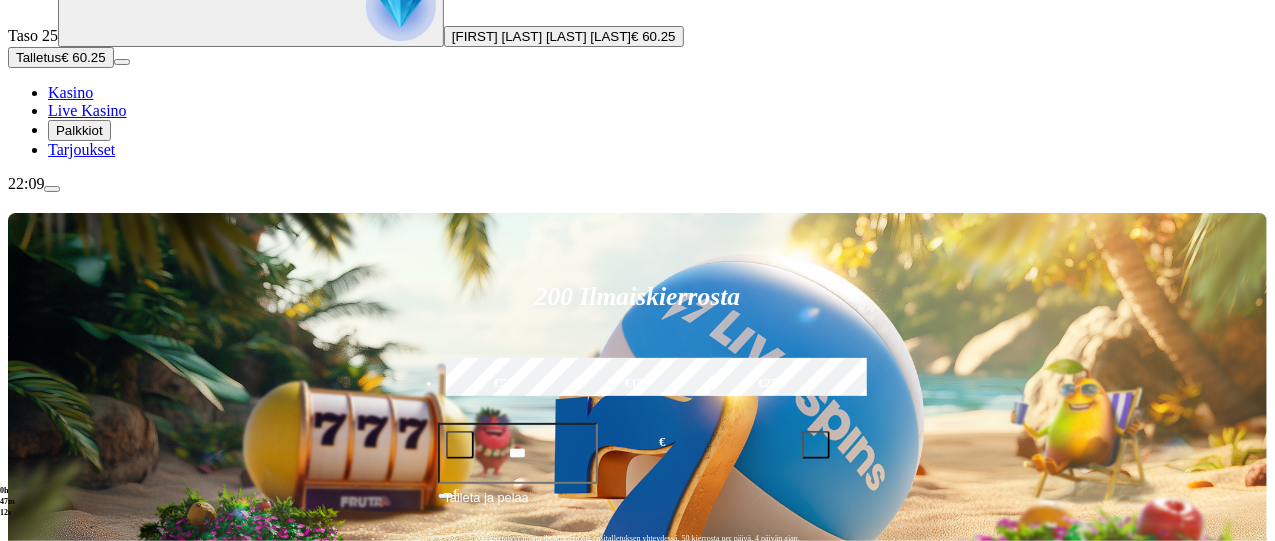 type on "******" 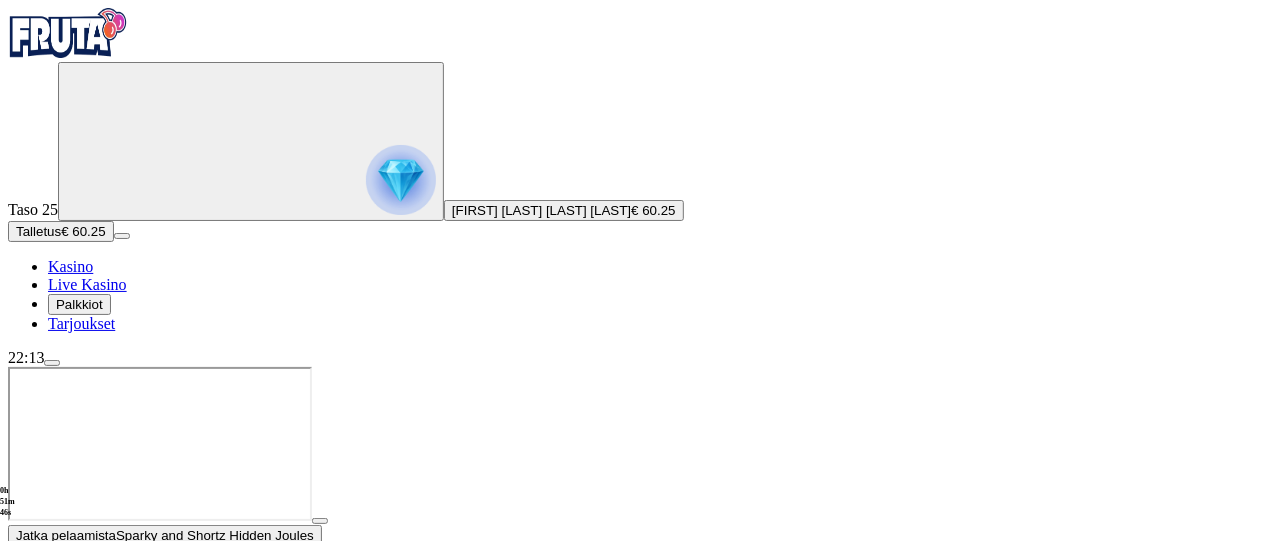 click at bounding box center (16, 560) 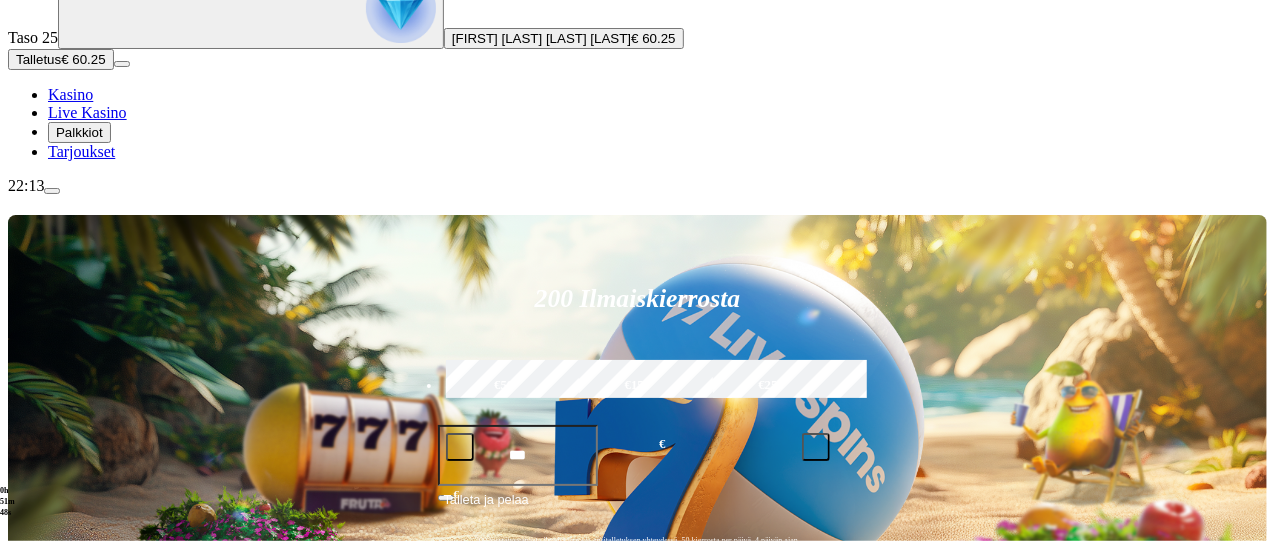 scroll, scrollTop: 191, scrollLeft: 0, axis: vertical 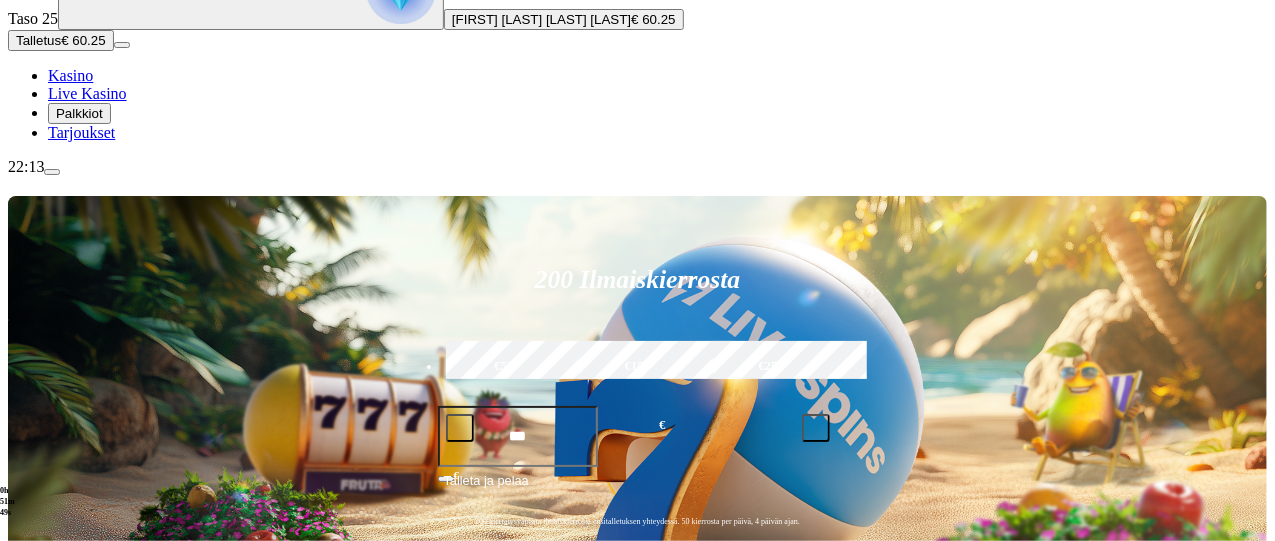 click on "Pelaa nyt" at bounding box center [77, 1402] 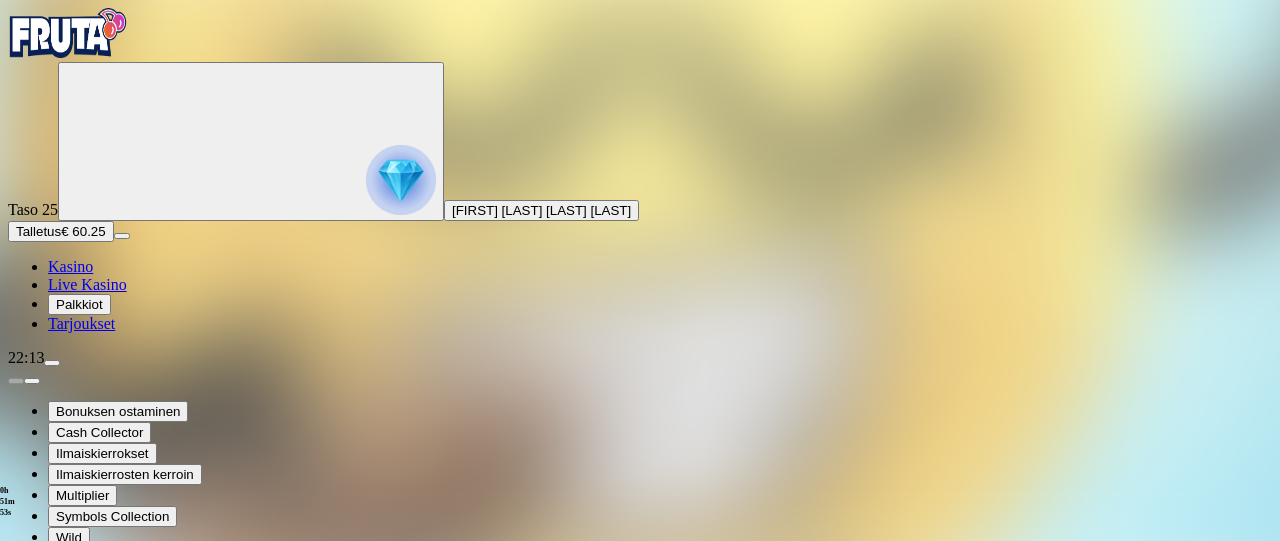 click at bounding box center [52, 363] 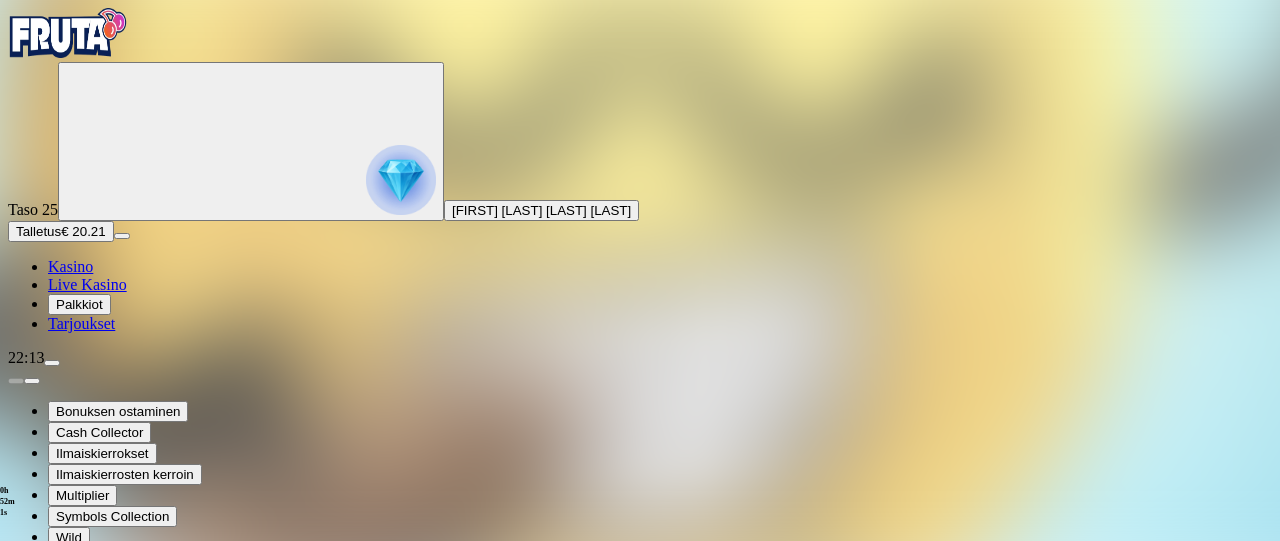 click on "Bonukset" at bounding box center [84, 1478] 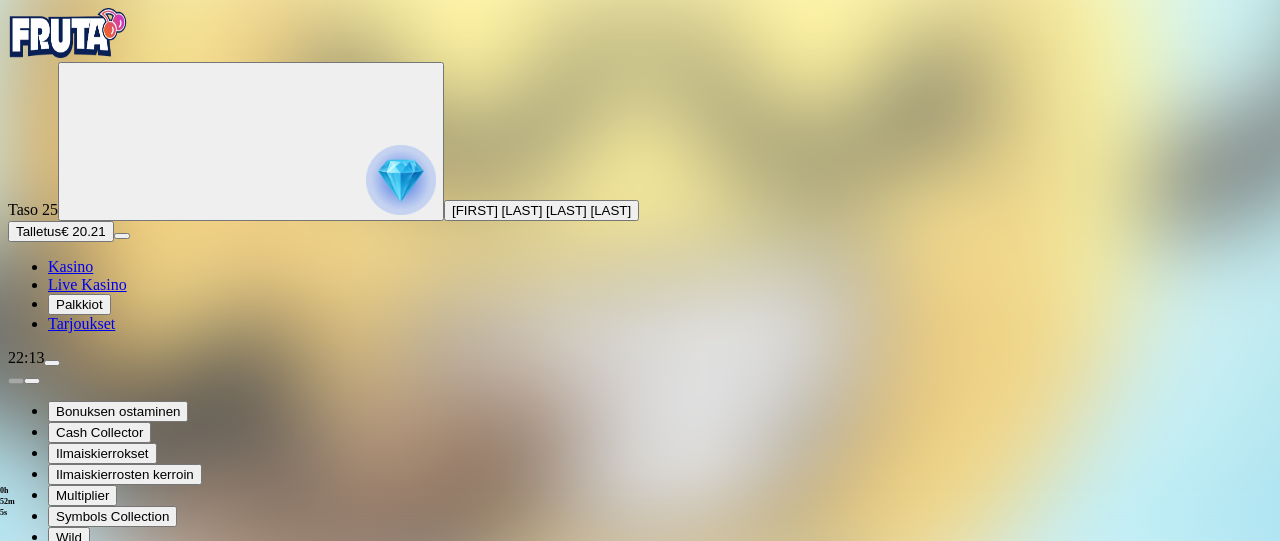 click at bounding box center [640, 1488] 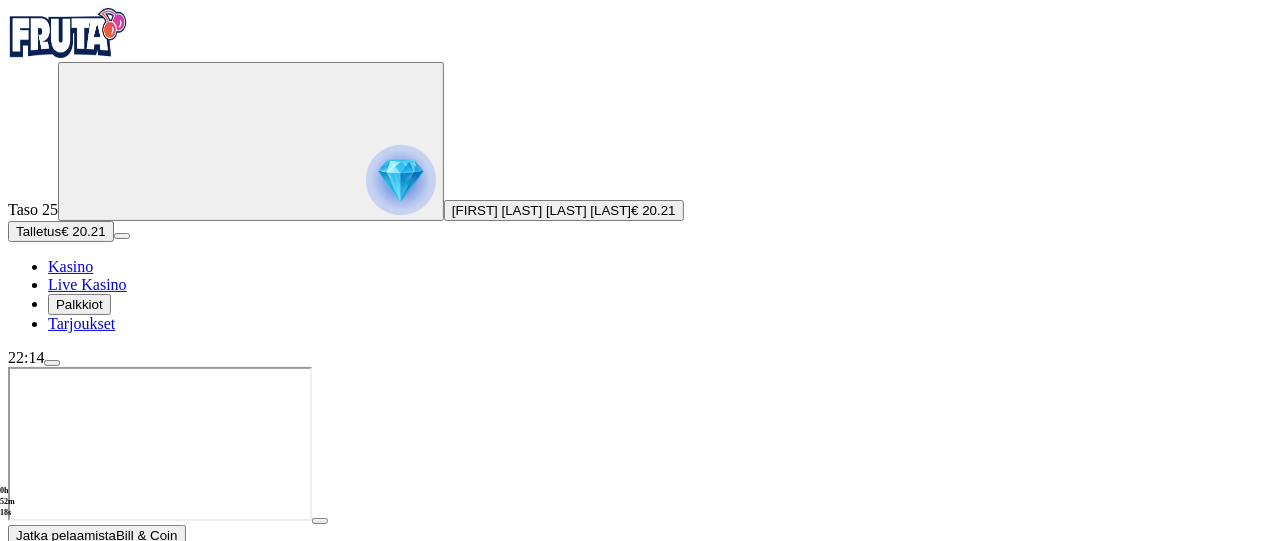 click at bounding box center (16, 560) 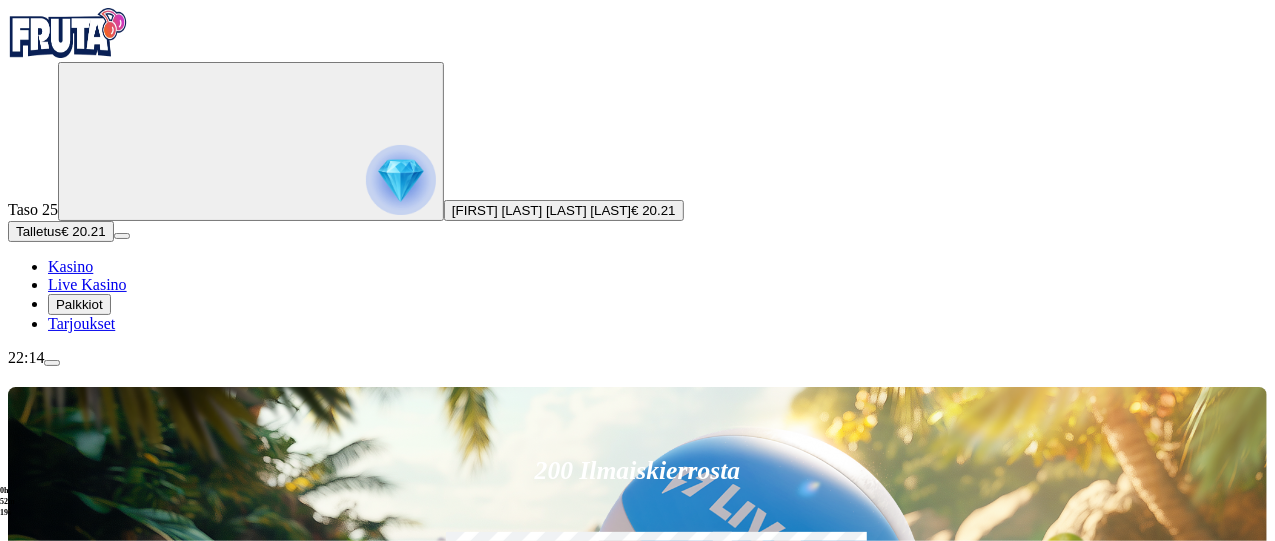 click at bounding box center [48, 1603] 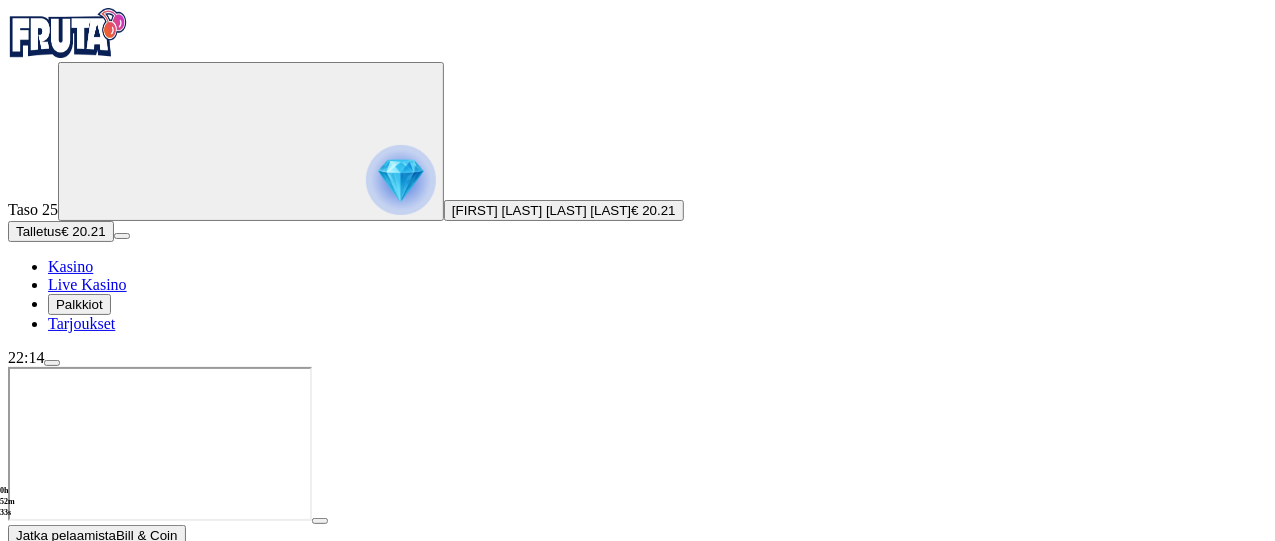 click at bounding box center [16, 560] 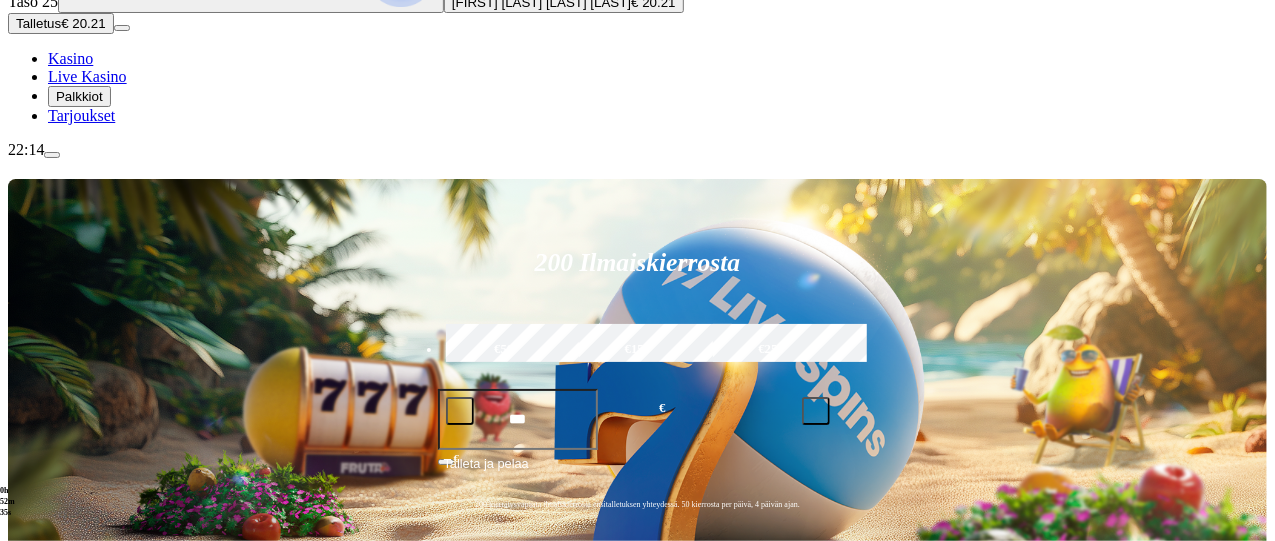 scroll, scrollTop: 218, scrollLeft: 0, axis: vertical 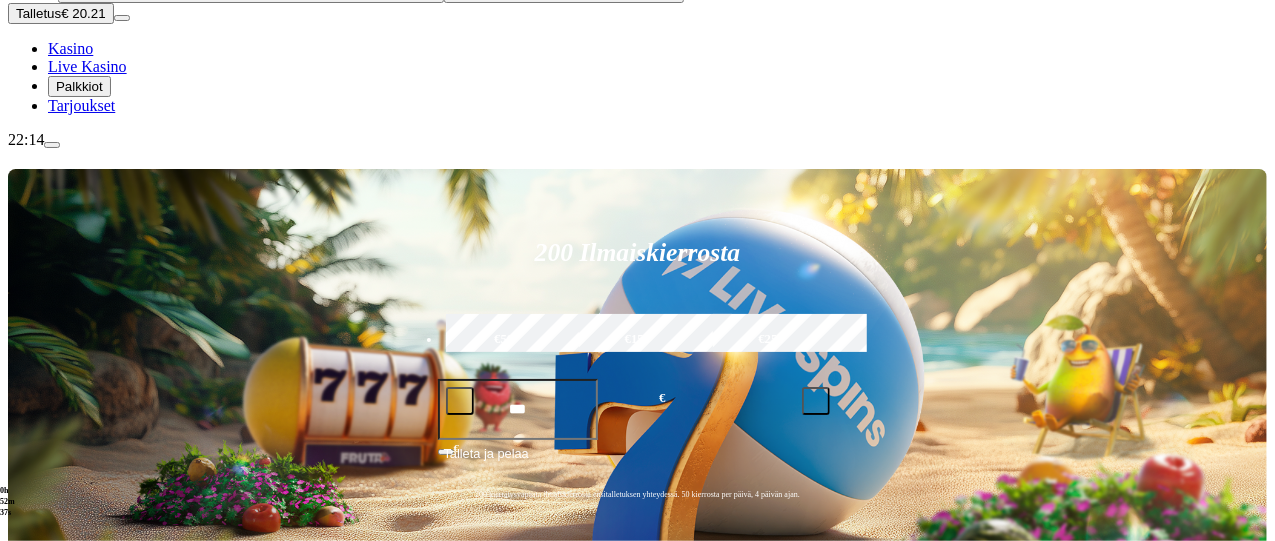 click at bounding box center [32, 852] 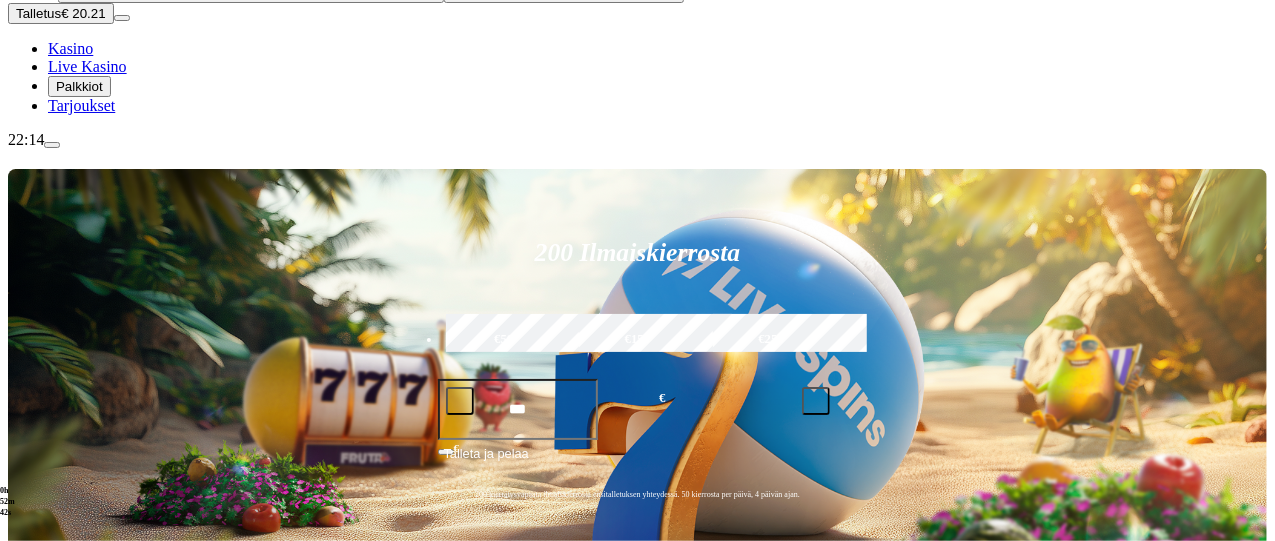 click at bounding box center (16, 852) 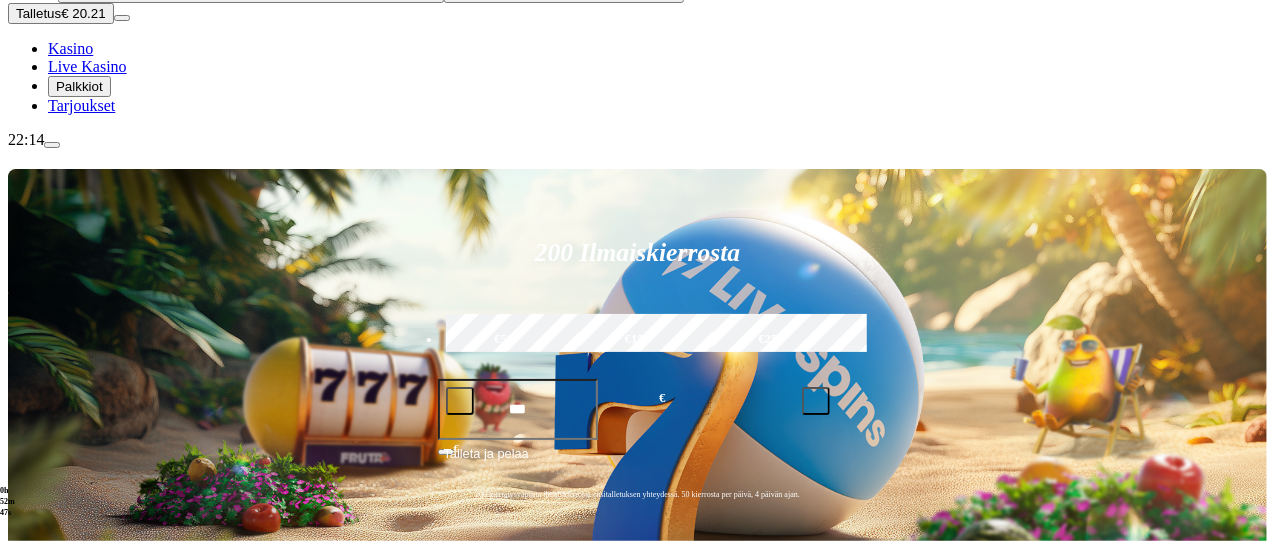 click on "Pelaa nyt" at bounding box center (77, 993) 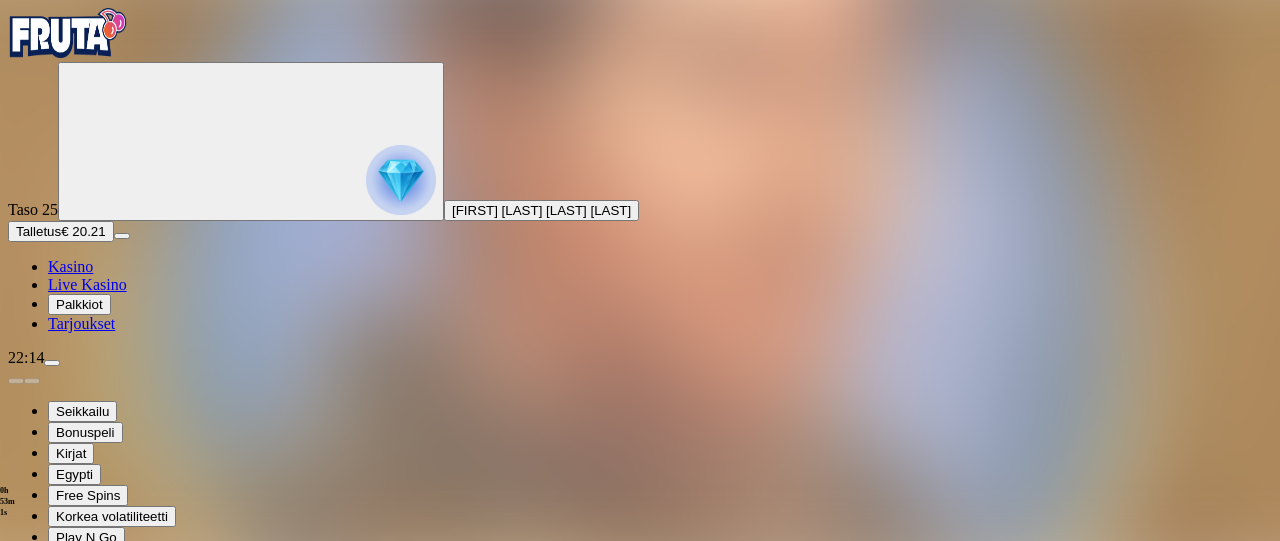 click at bounding box center [79, 596] 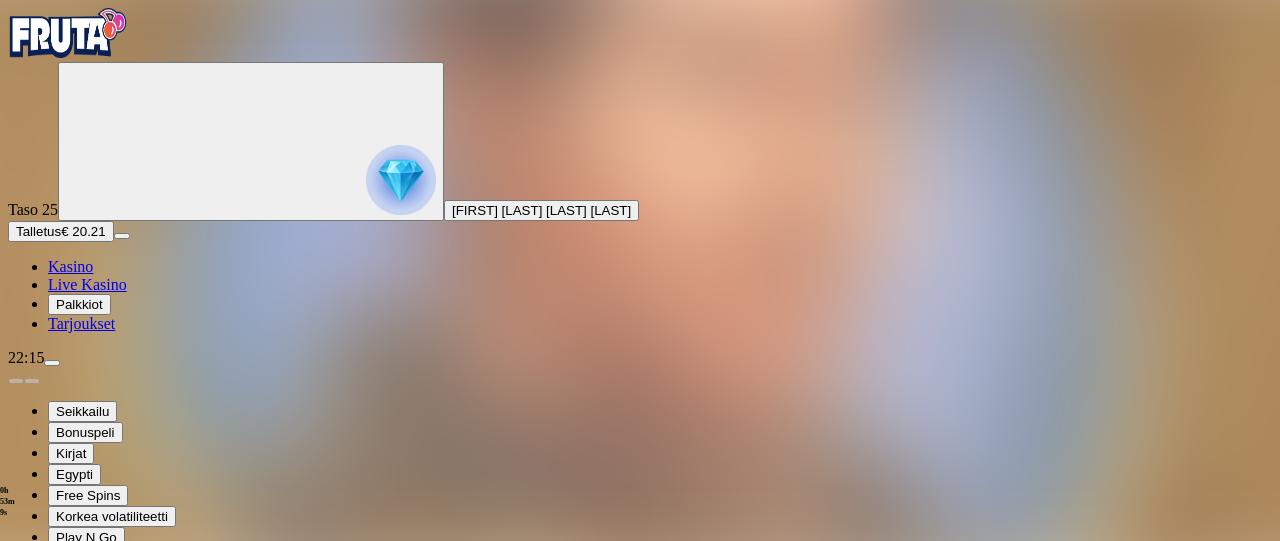 type on "*******" 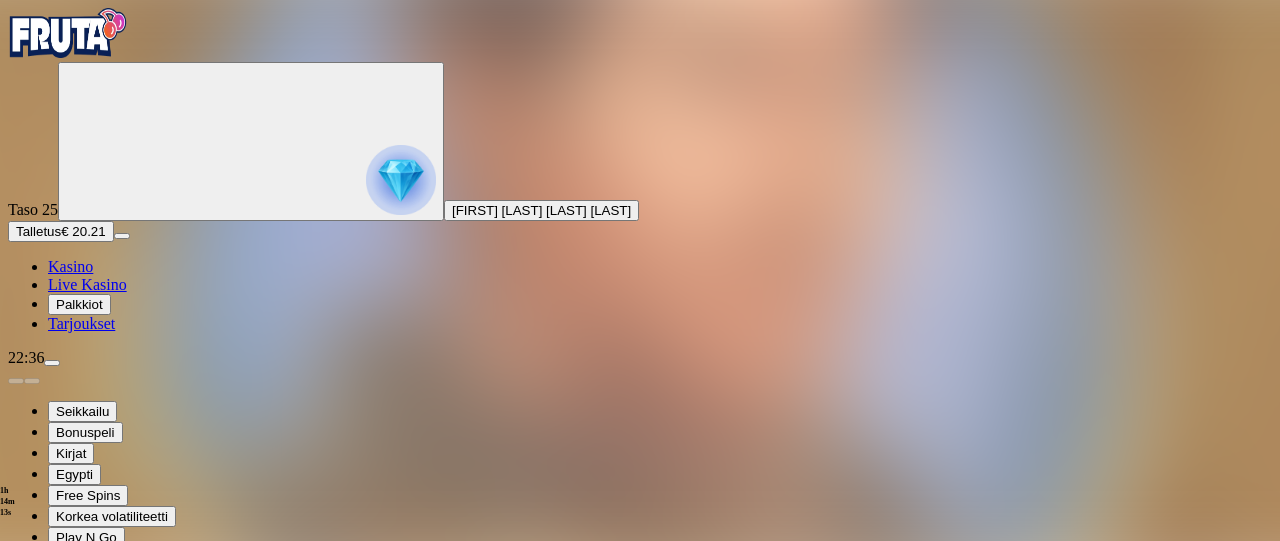 click at bounding box center [52, 363] 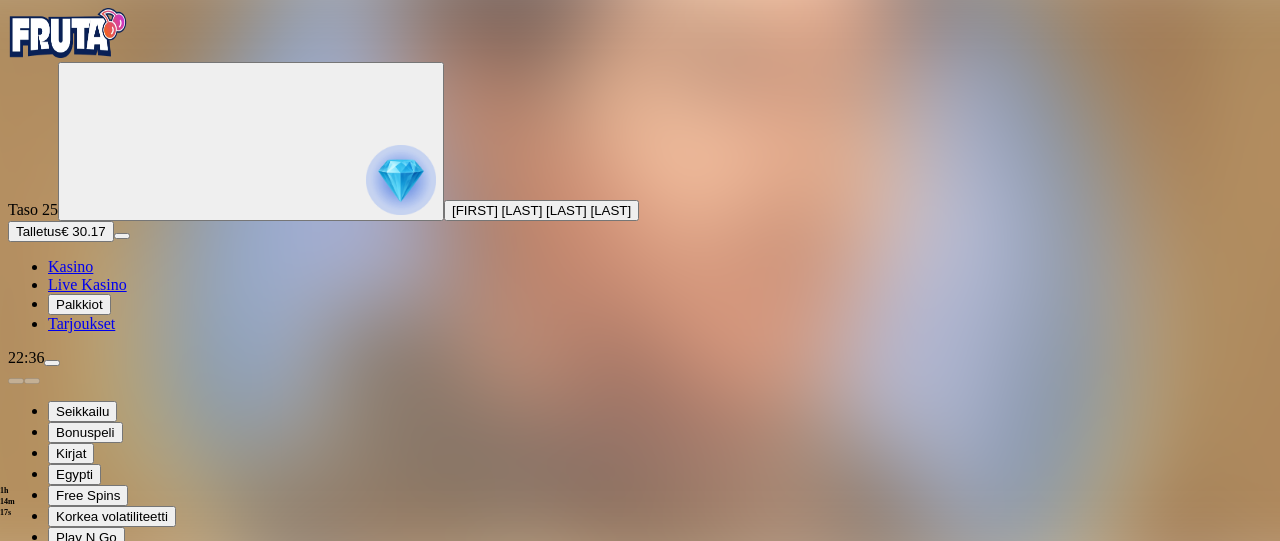 click at bounding box center [640, 1083] 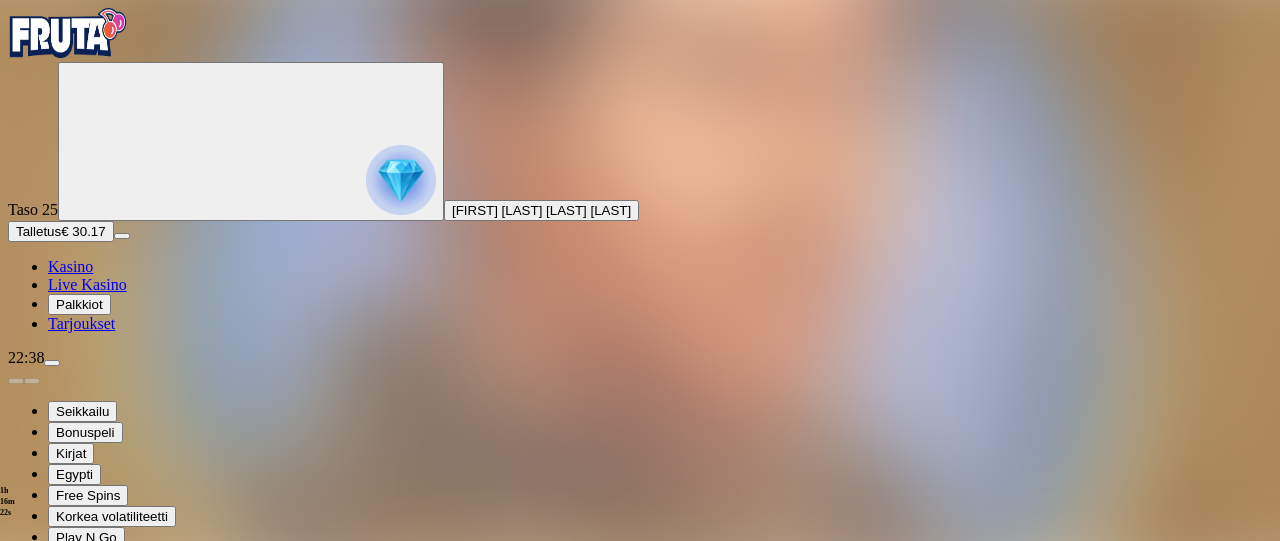 click on "Kasino" at bounding box center [70, 266] 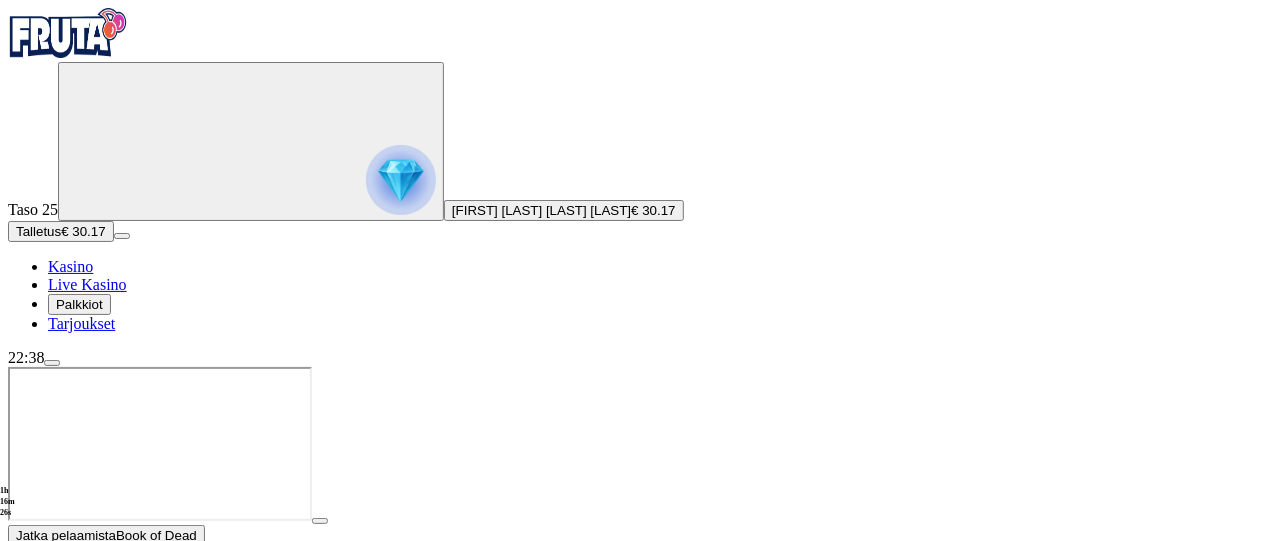 click at bounding box center [16, 560] 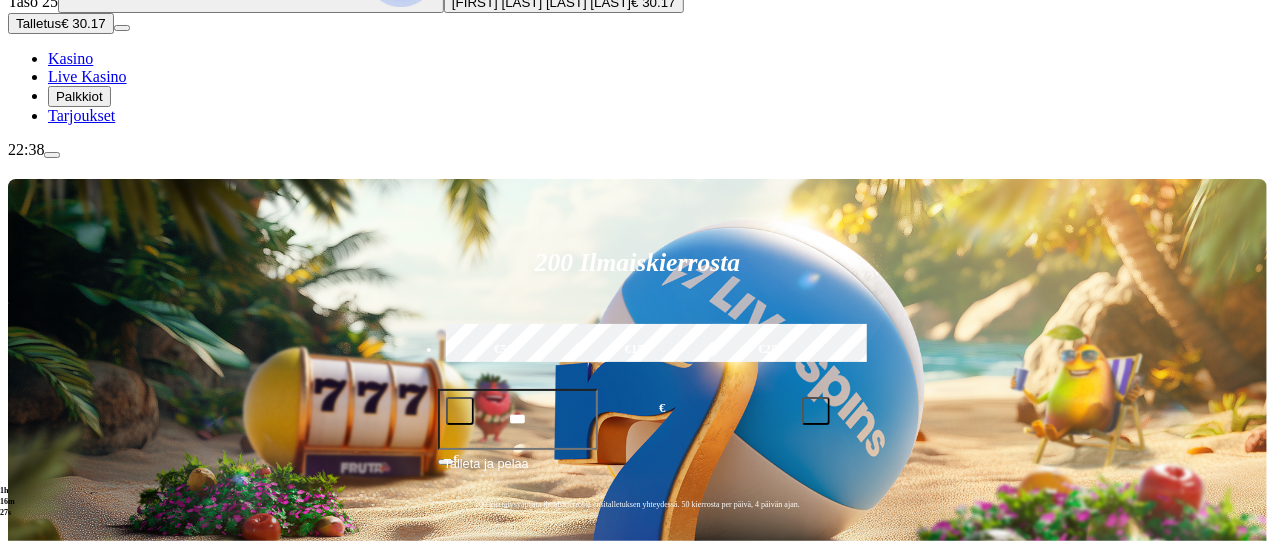 scroll, scrollTop: 230, scrollLeft: 0, axis: vertical 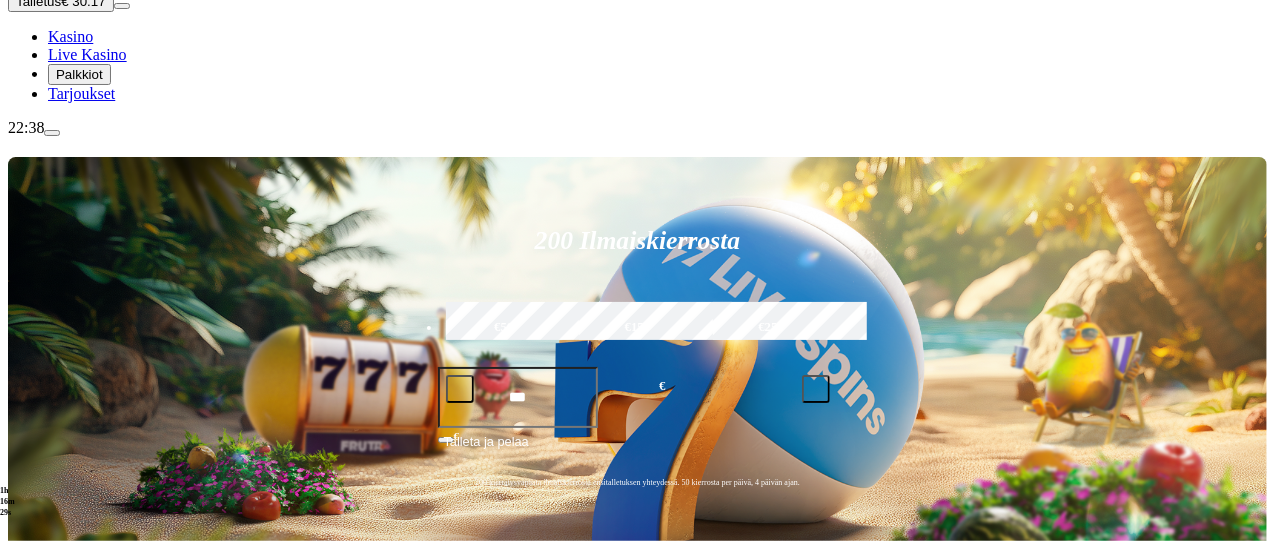 click at bounding box center [32, 840] 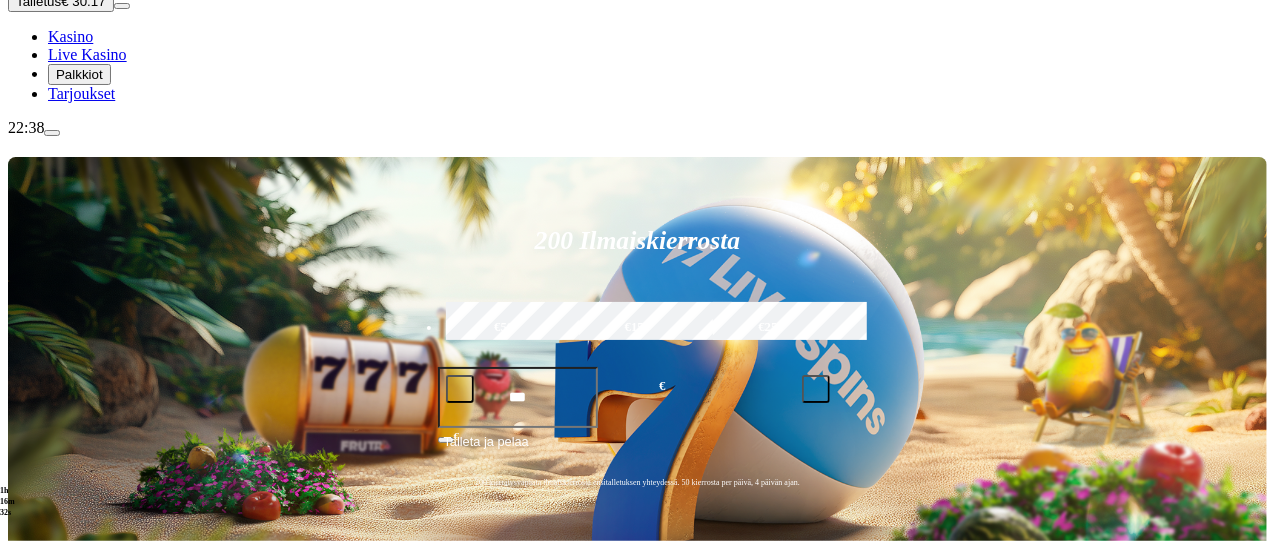 click on "Pelaa nyt" at bounding box center [-687, 1554] 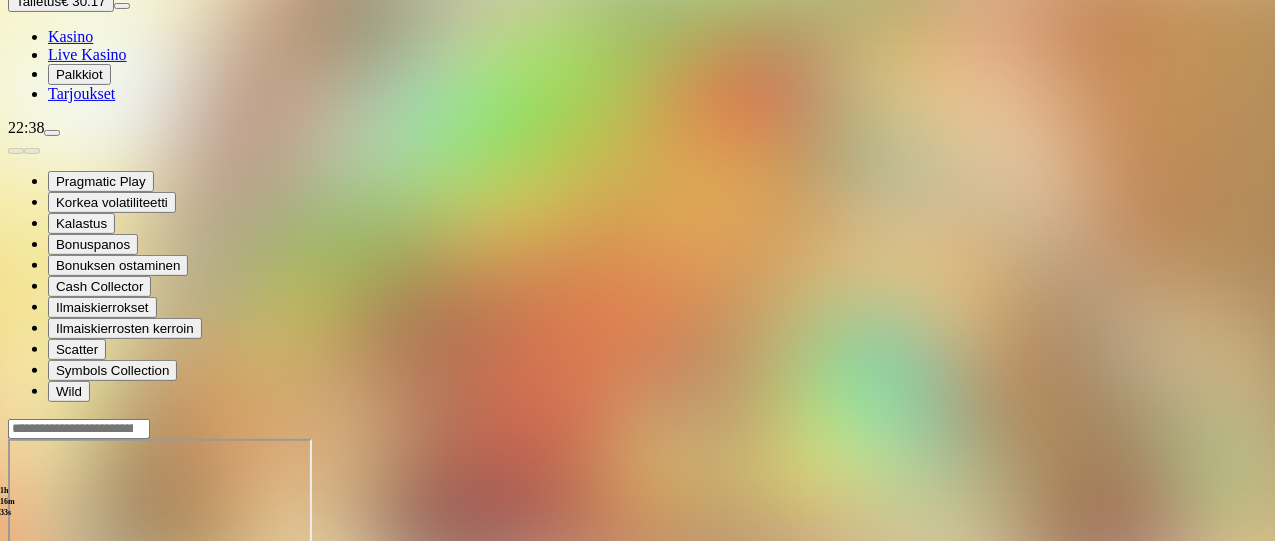 scroll, scrollTop: 0, scrollLeft: 0, axis: both 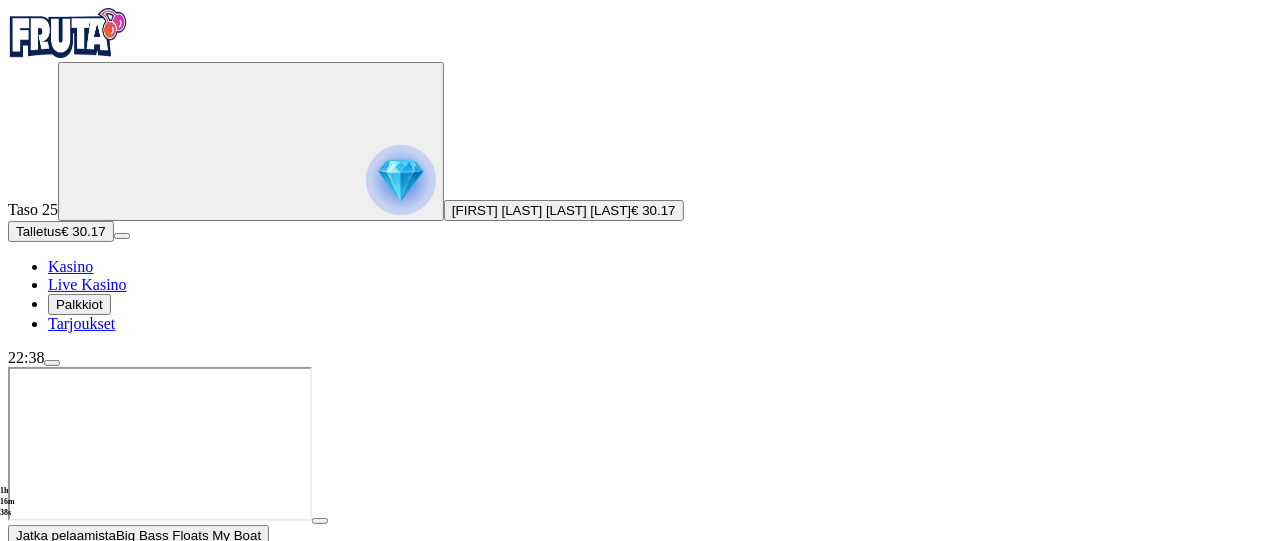click at bounding box center [16, 560] 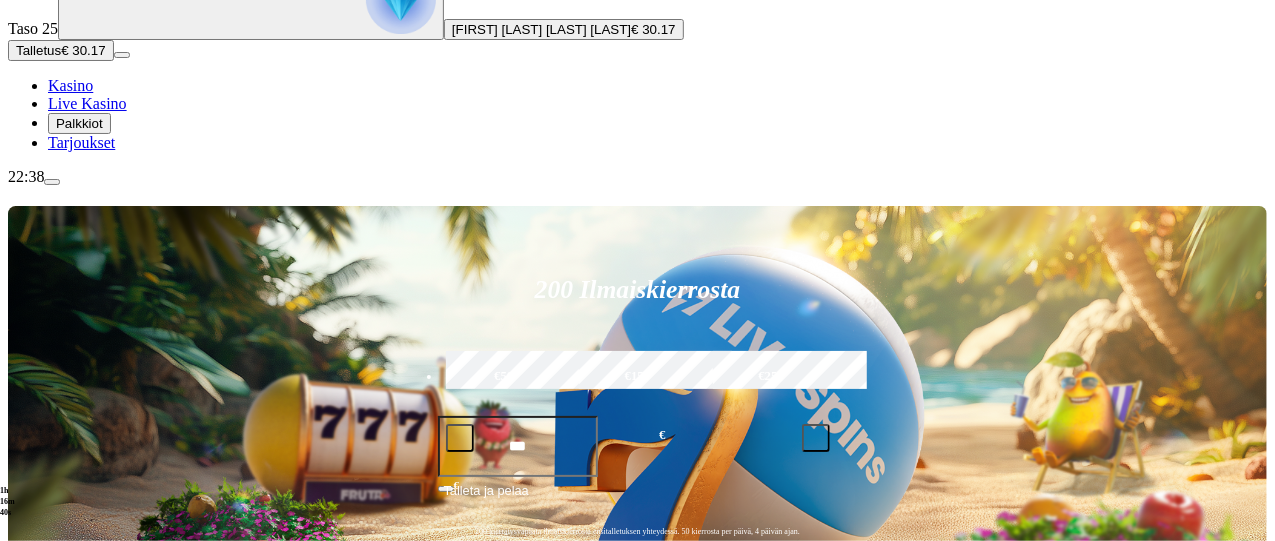 scroll, scrollTop: 249, scrollLeft: 0, axis: vertical 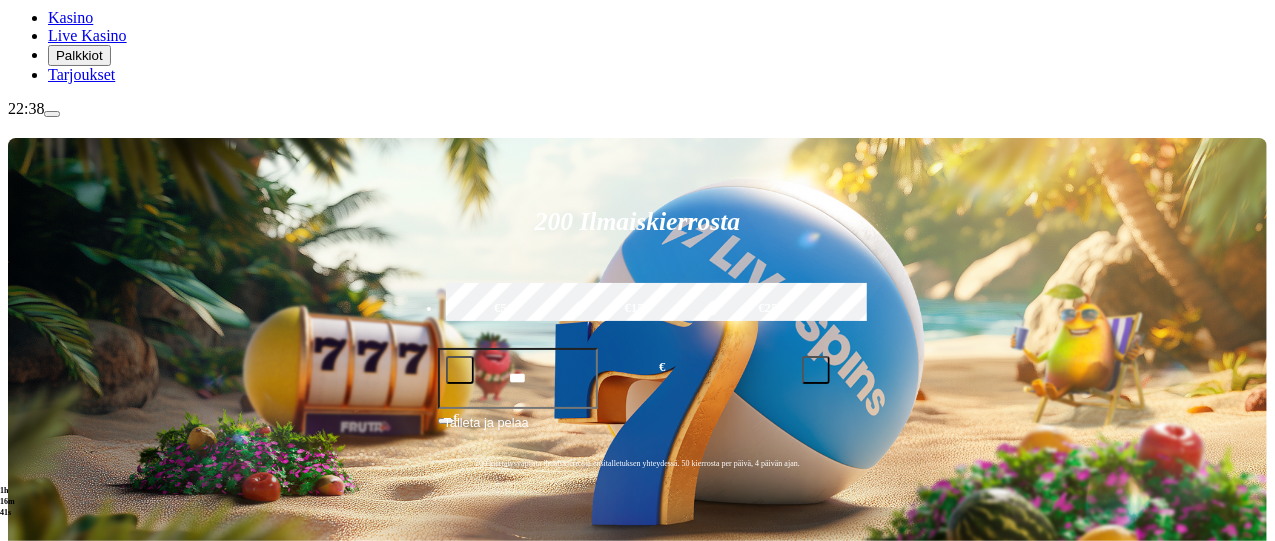 click at bounding box center (32, 821) 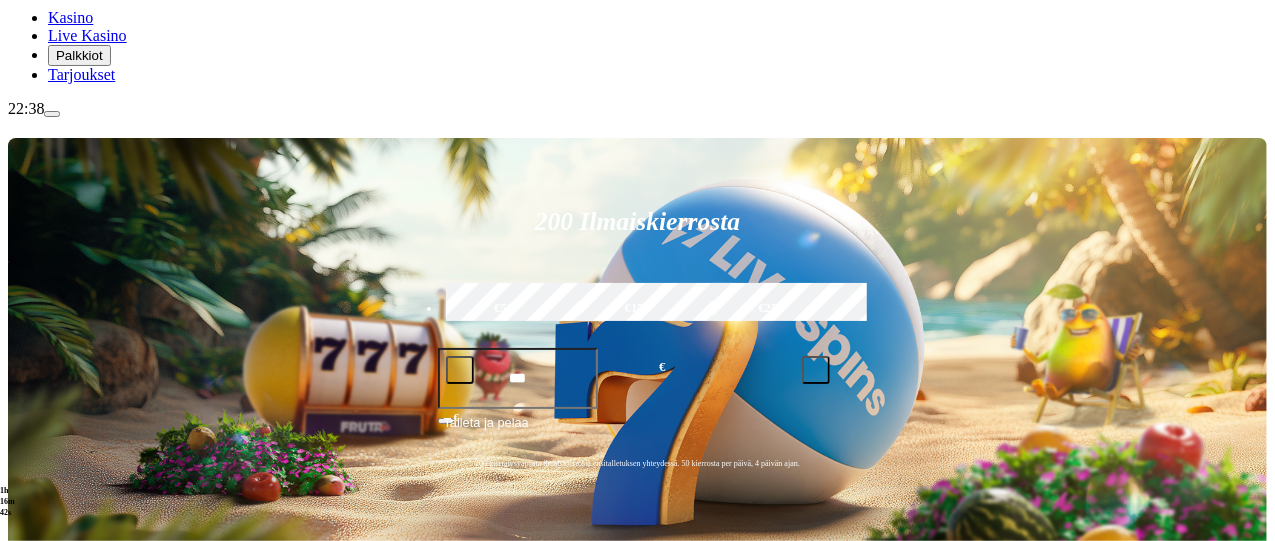 click on "Pelaa nyt" at bounding box center (-687, 1439) 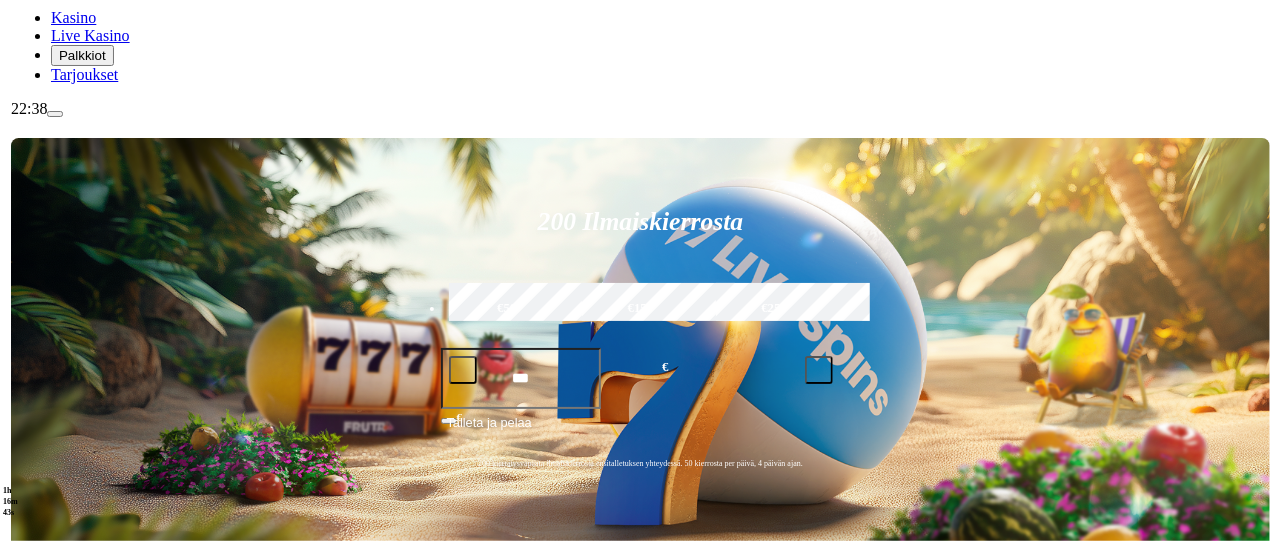 scroll, scrollTop: 0, scrollLeft: 0, axis: both 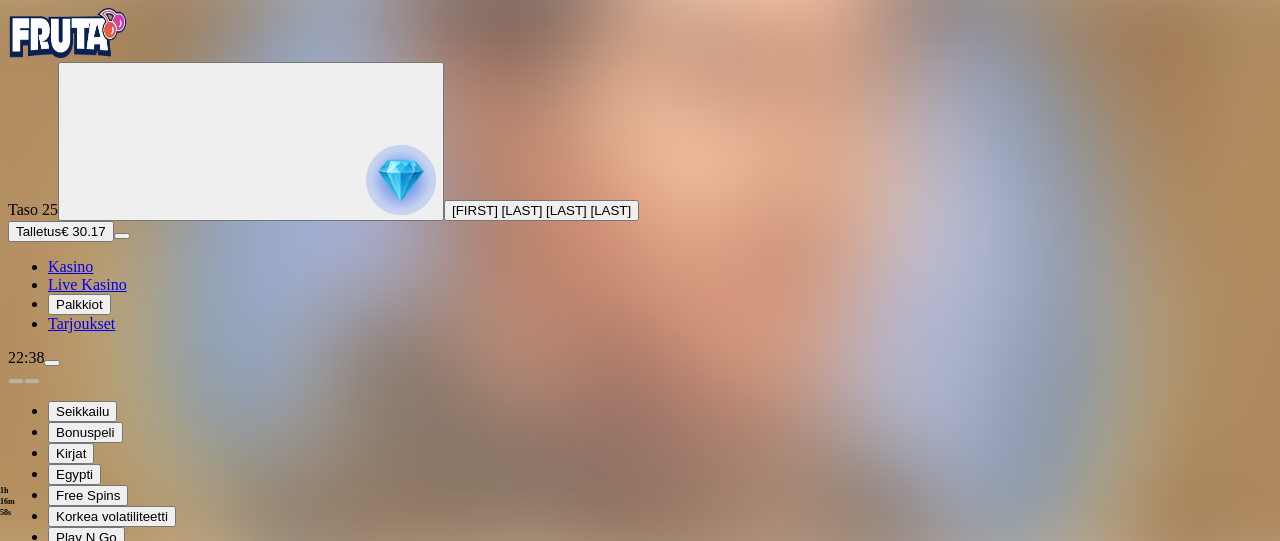 click at bounding box center (79, 596) 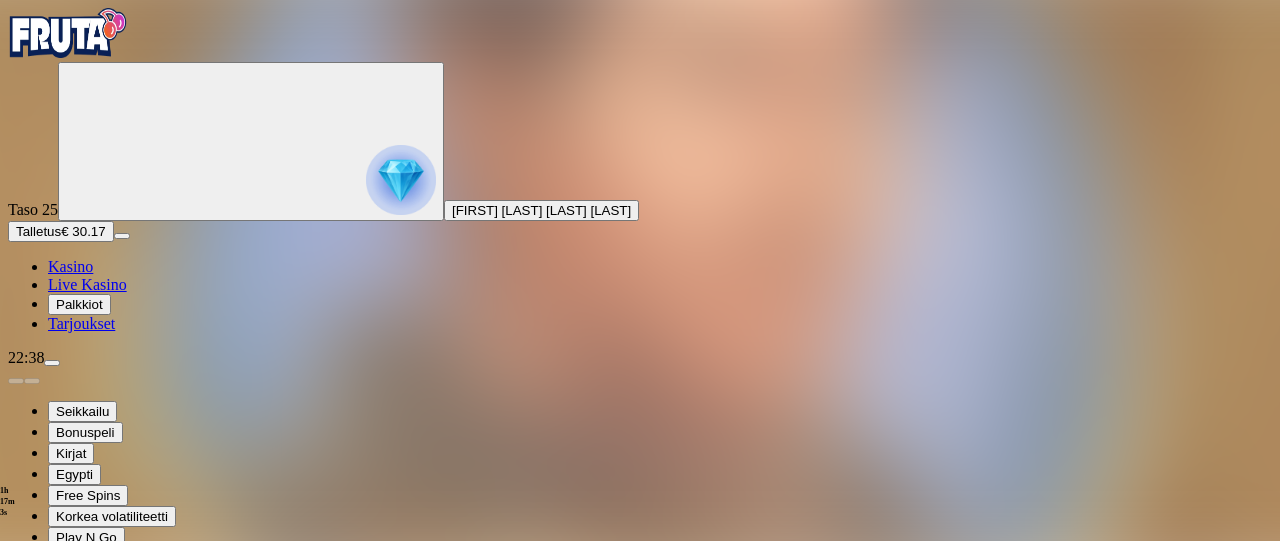type on "***" 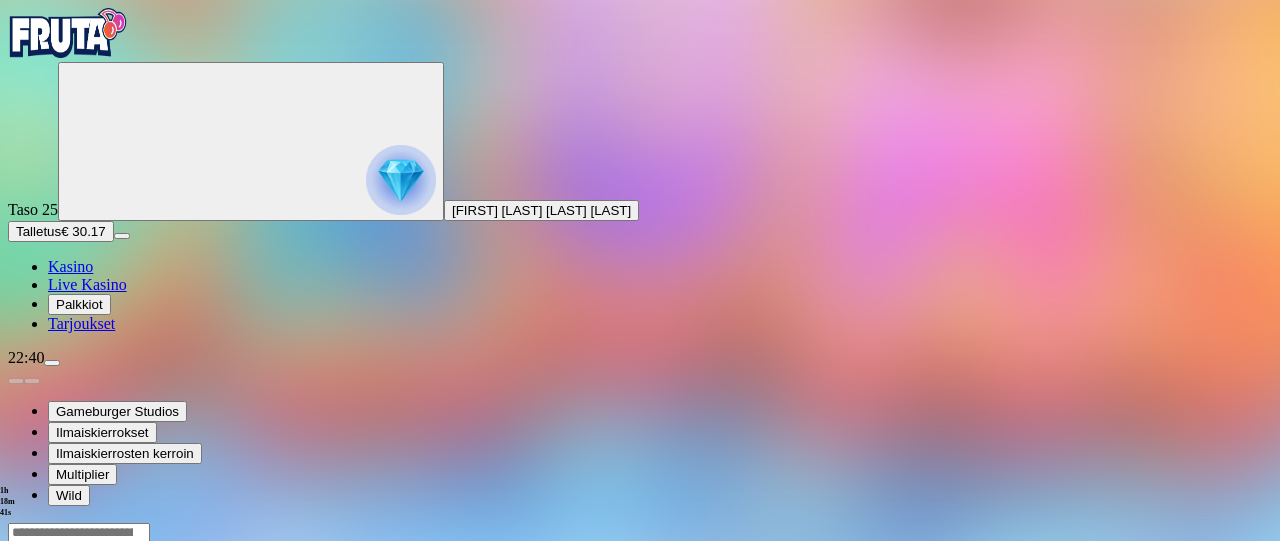 click at bounding box center (401, 180) 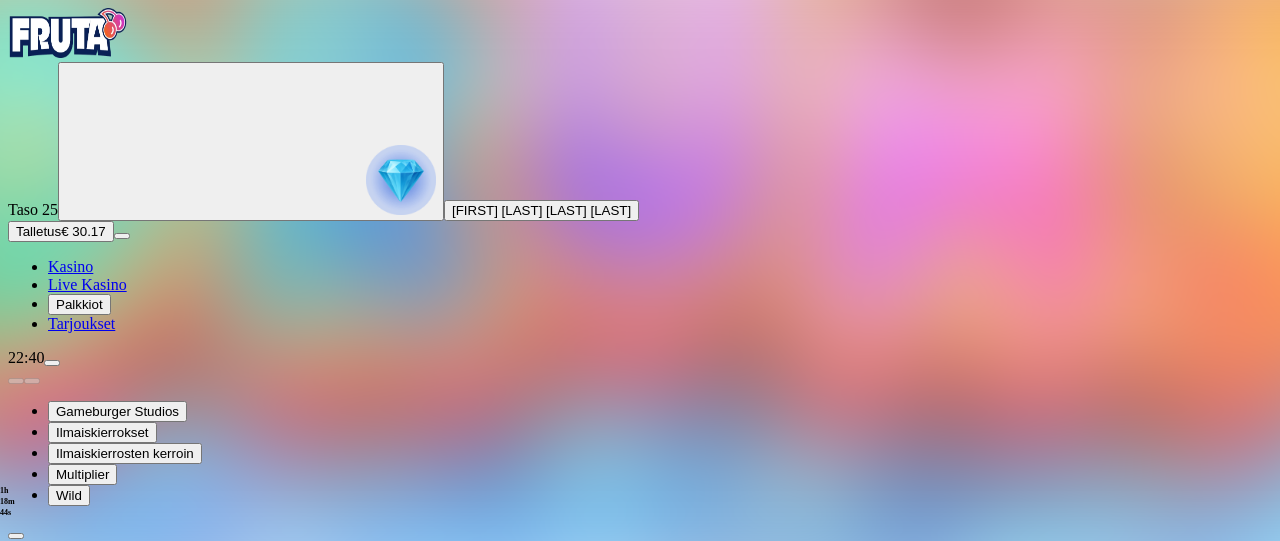 click at bounding box center (16, 621) 